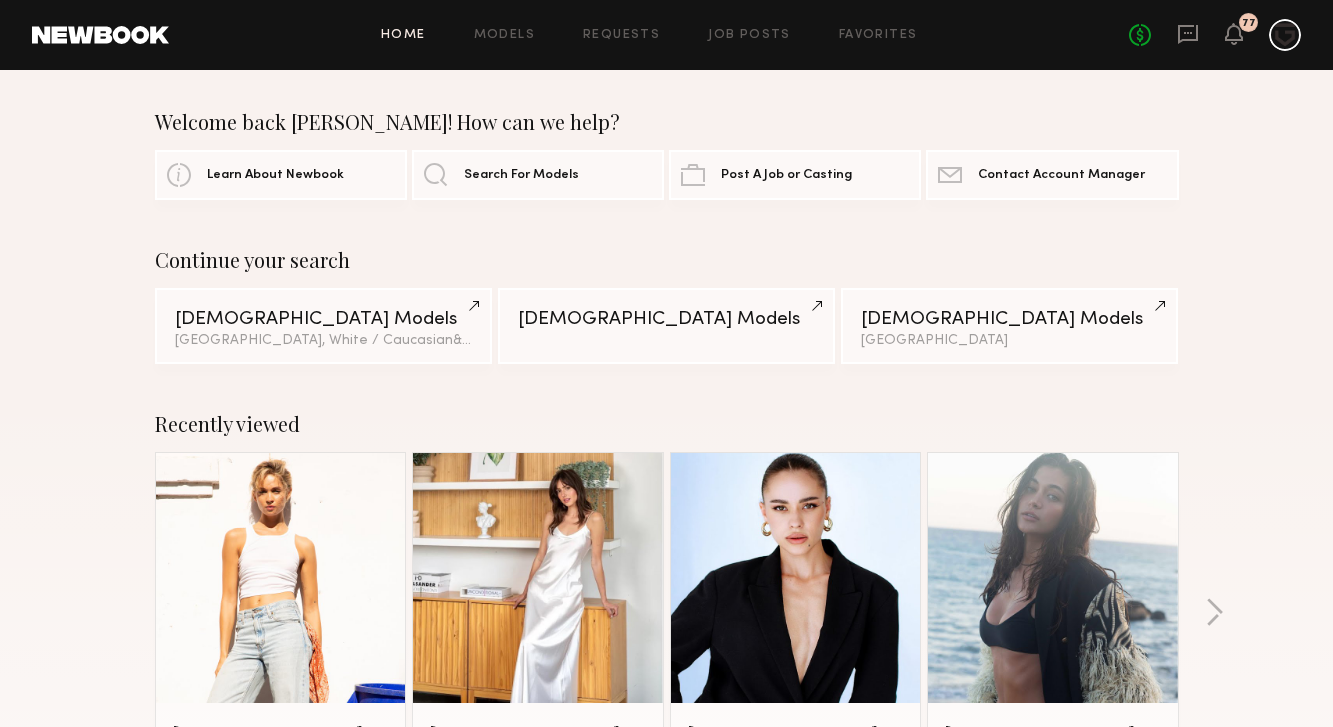 scroll, scrollTop: 0, scrollLeft: 0, axis: both 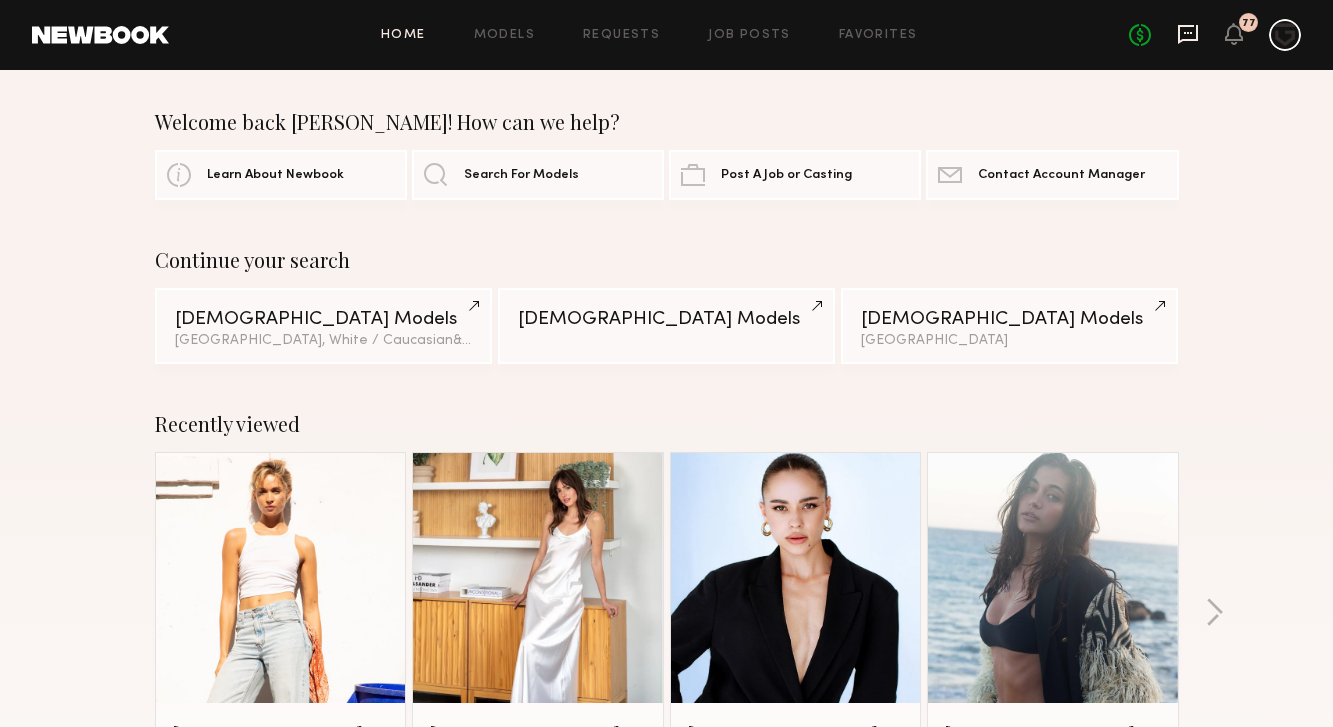 click 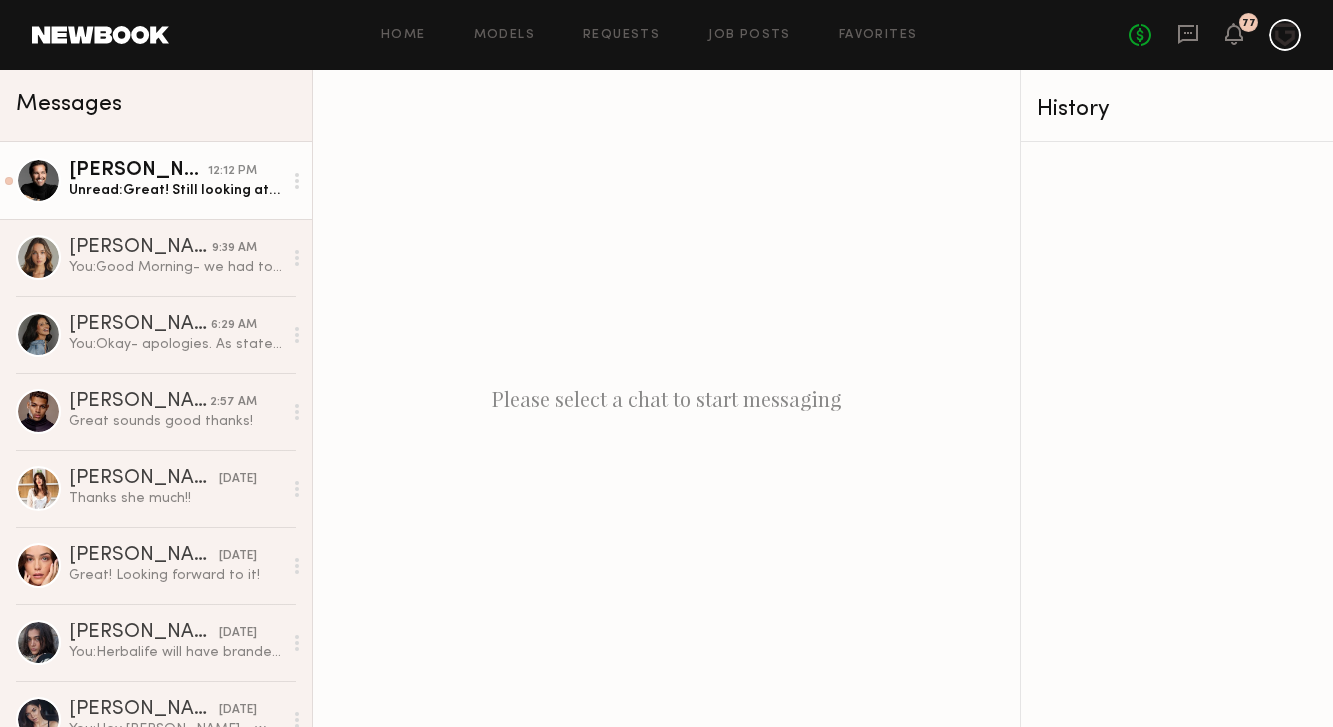 click on "Unread:  Great! Still looking at [DATE] correct? Thanks!" 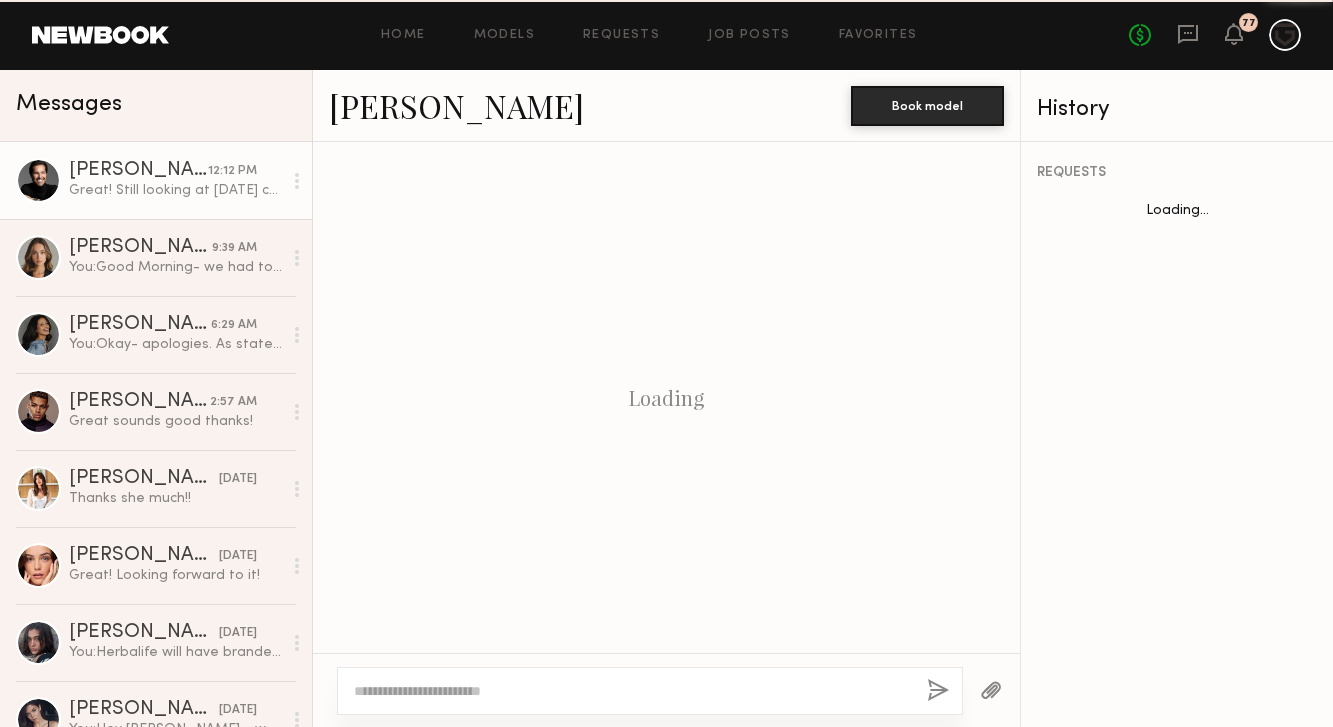 scroll, scrollTop: 2588, scrollLeft: 0, axis: vertical 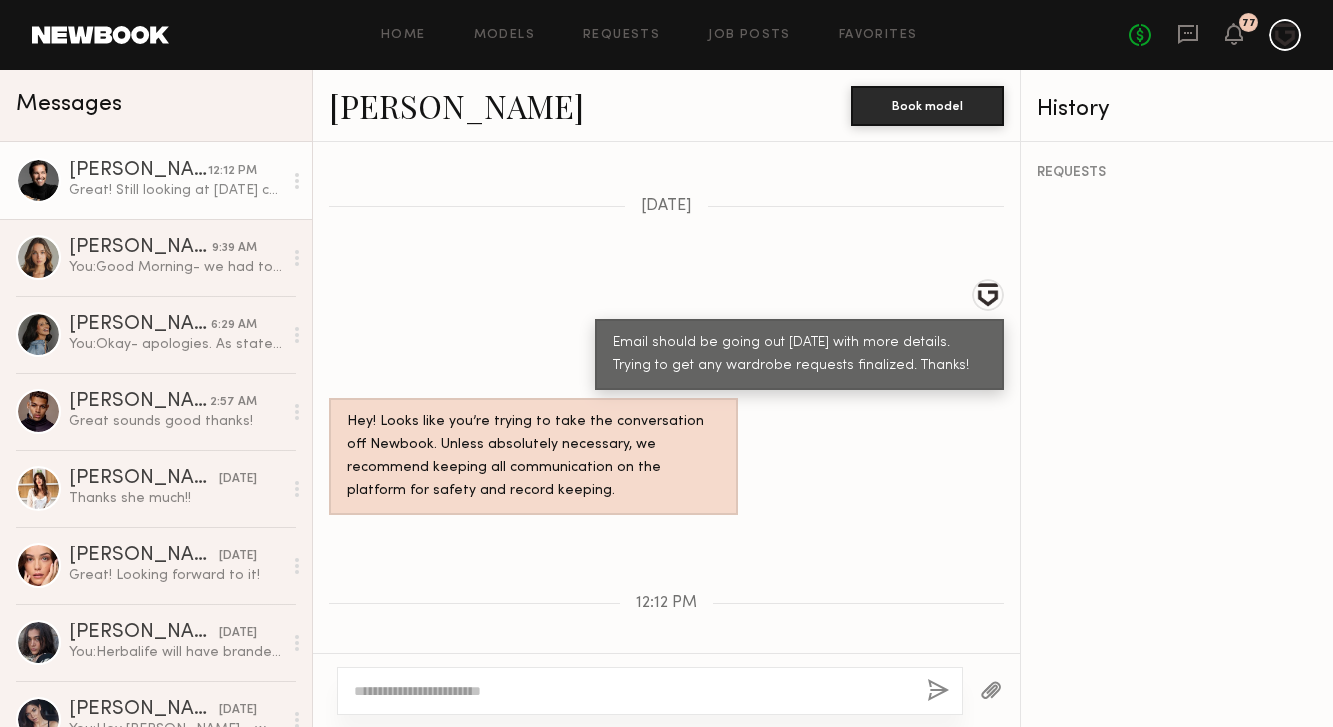 click 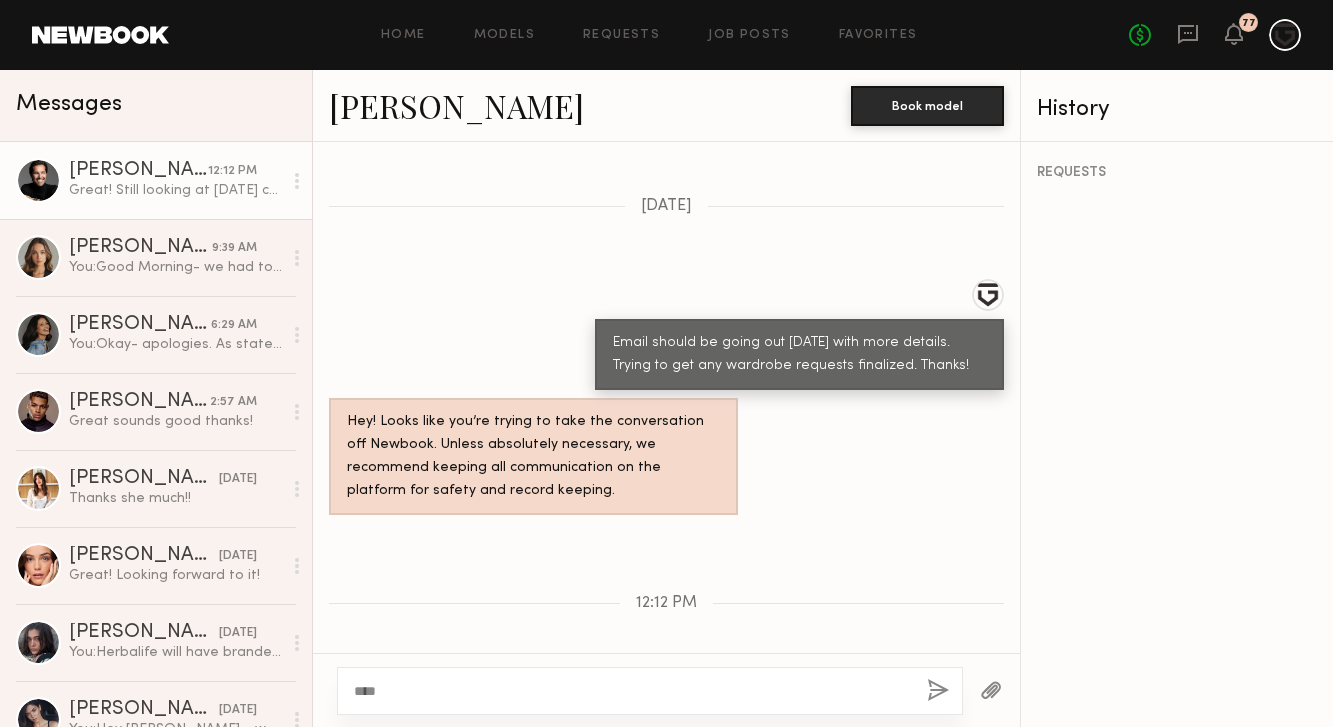 type on "****" 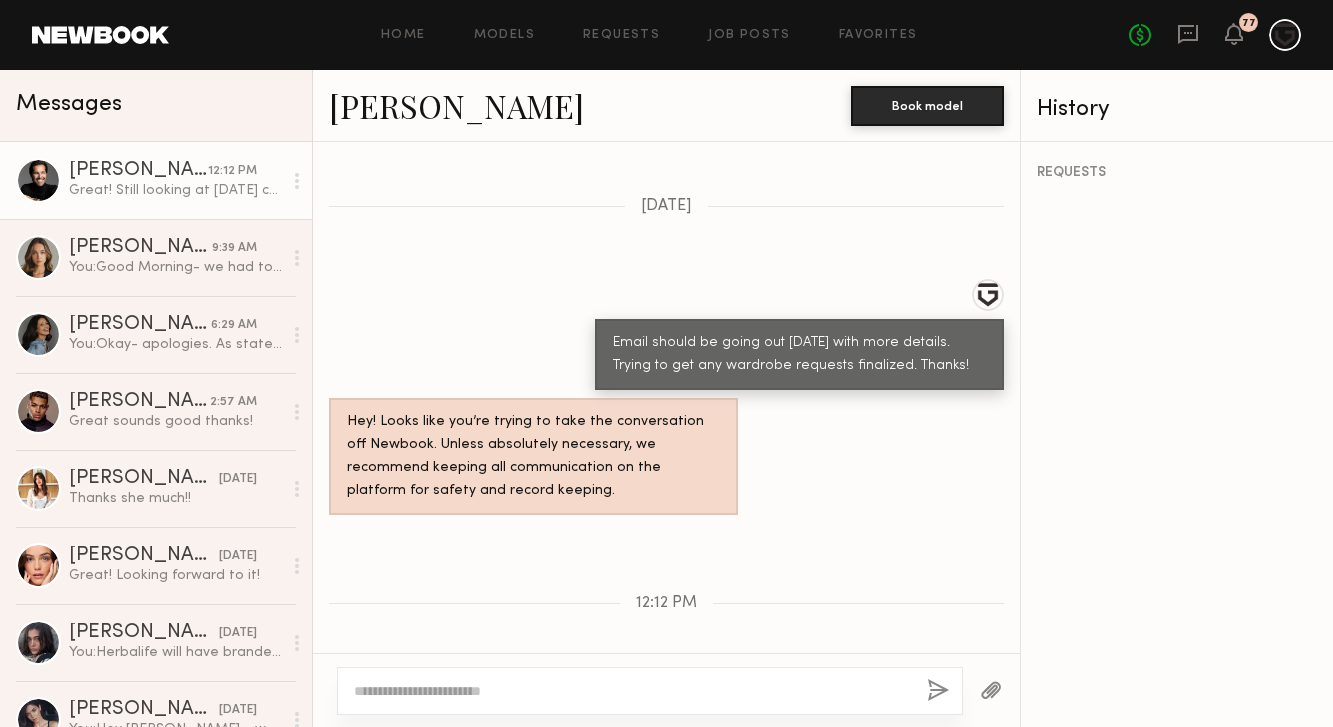 scroll, scrollTop: 2836, scrollLeft: 0, axis: vertical 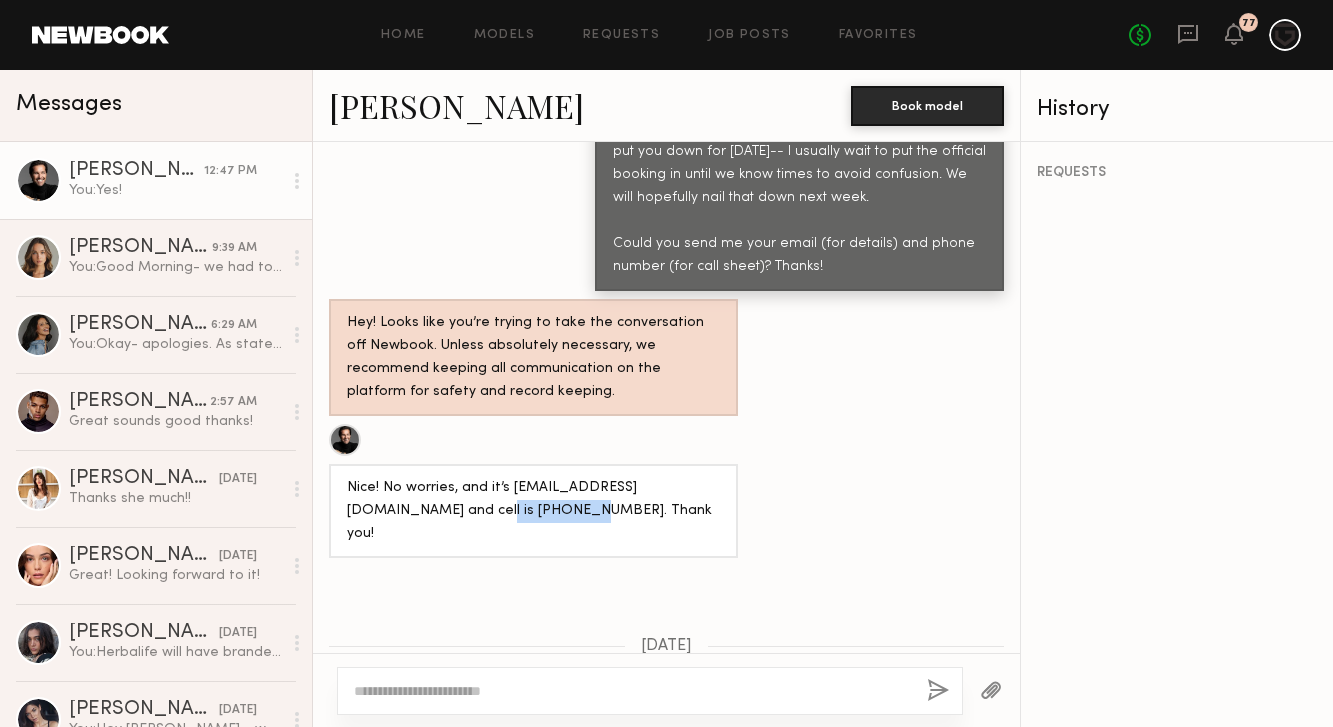 drag, startPoint x: 476, startPoint y: 446, endPoint x: 389, endPoint y: 442, distance: 87.0919 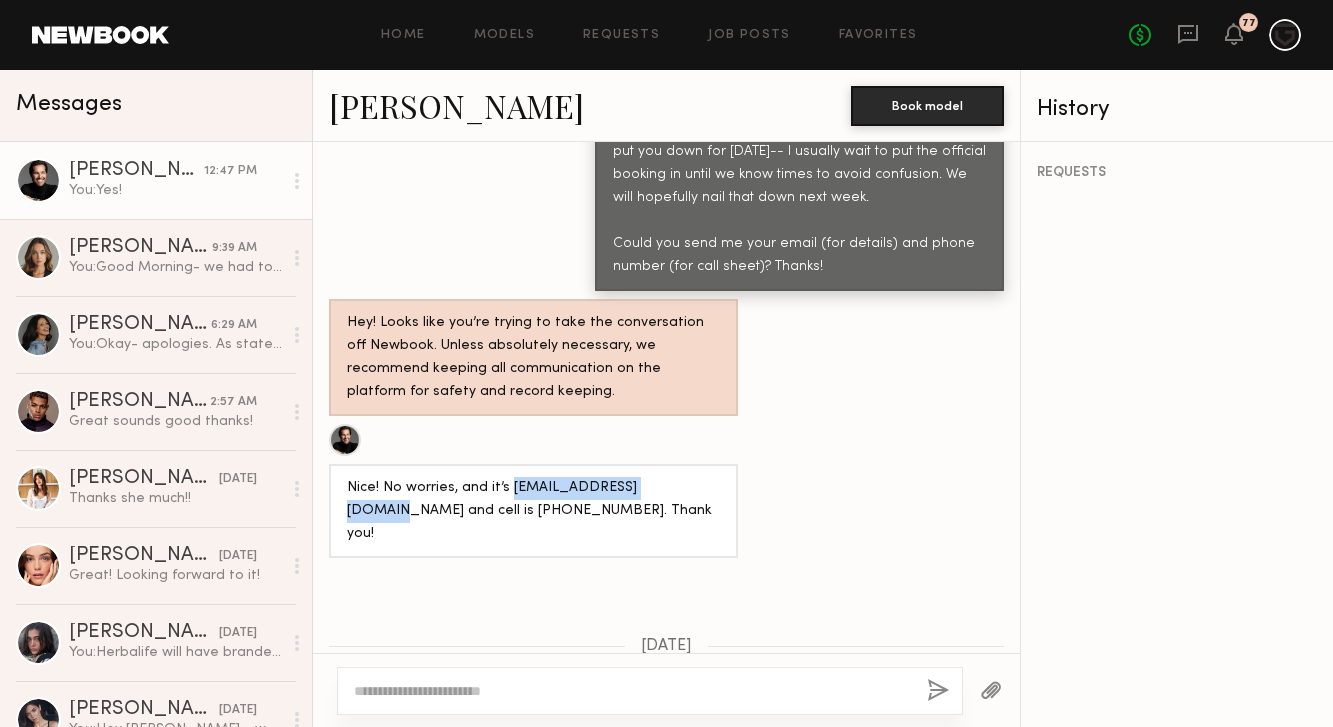 drag, startPoint x: 505, startPoint y: 424, endPoint x: 685, endPoint y: 424, distance: 180 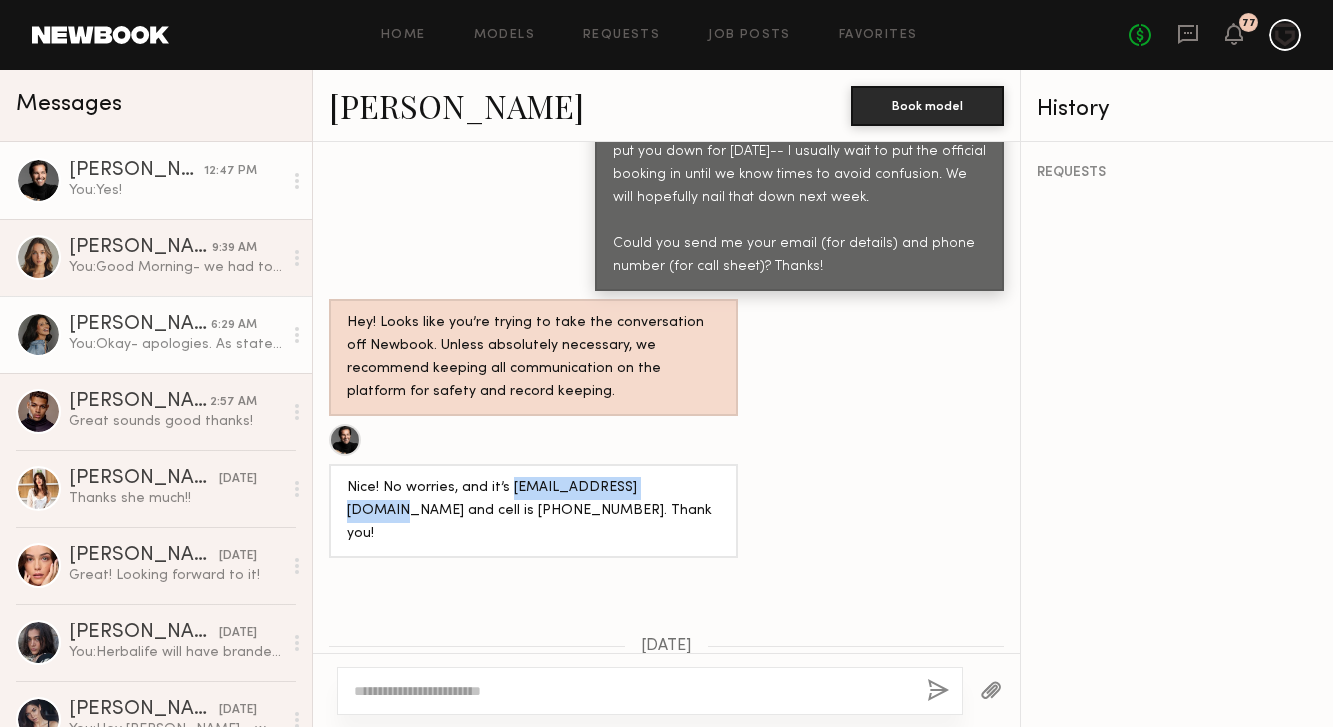 click on "[PERSON_NAME]" 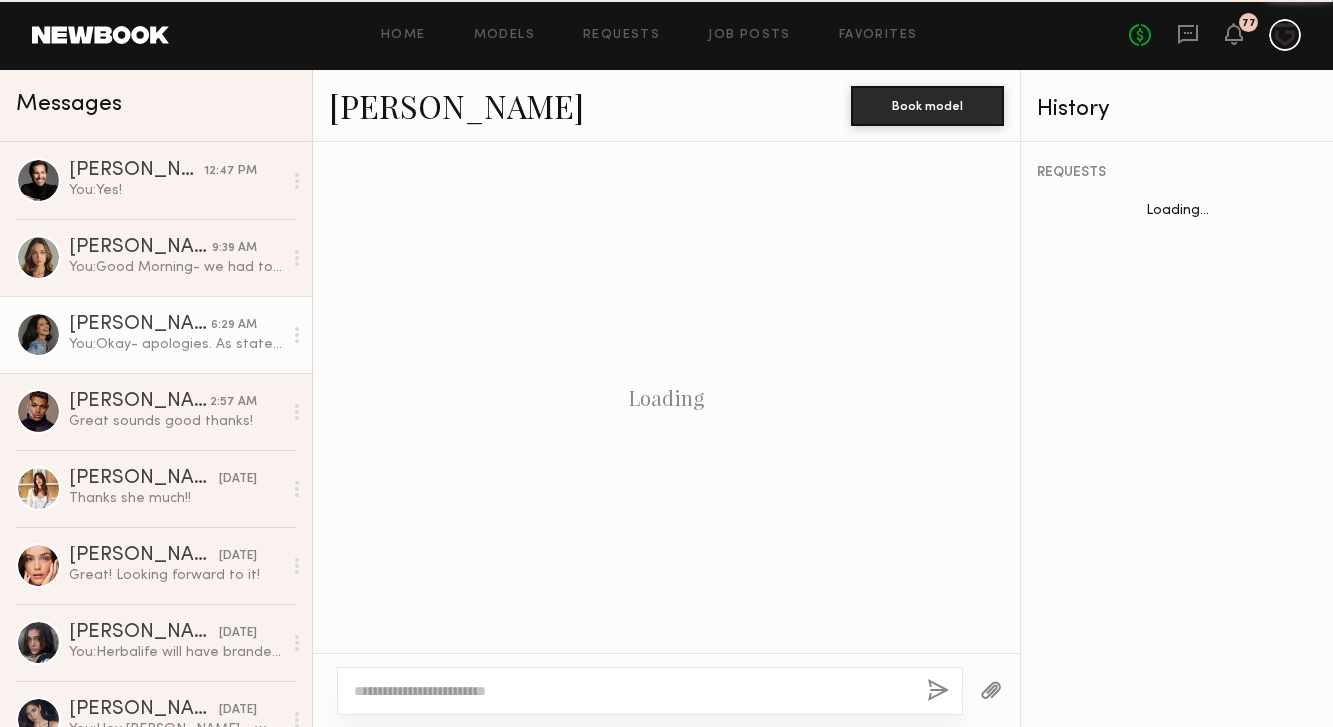 scroll, scrollTop: 2478, scrollLeft: 0, axis: vertical 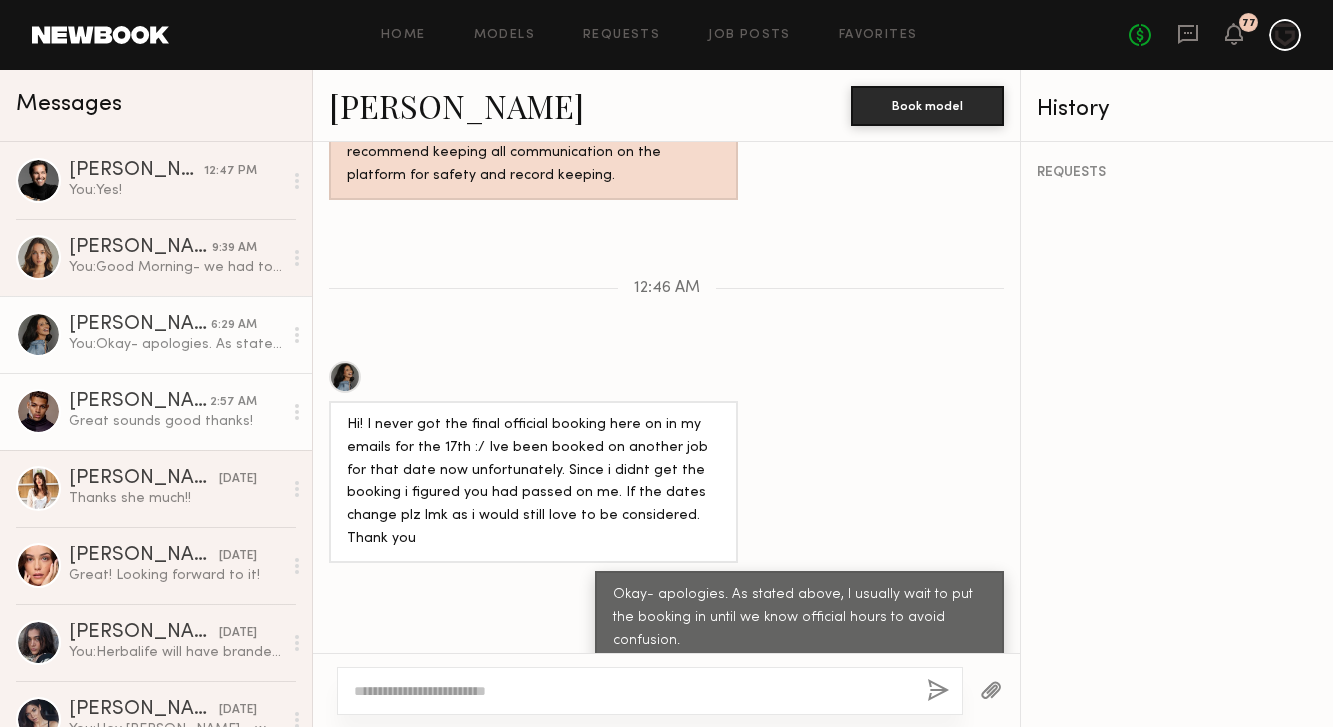 click on "[PERSON_NAME]" 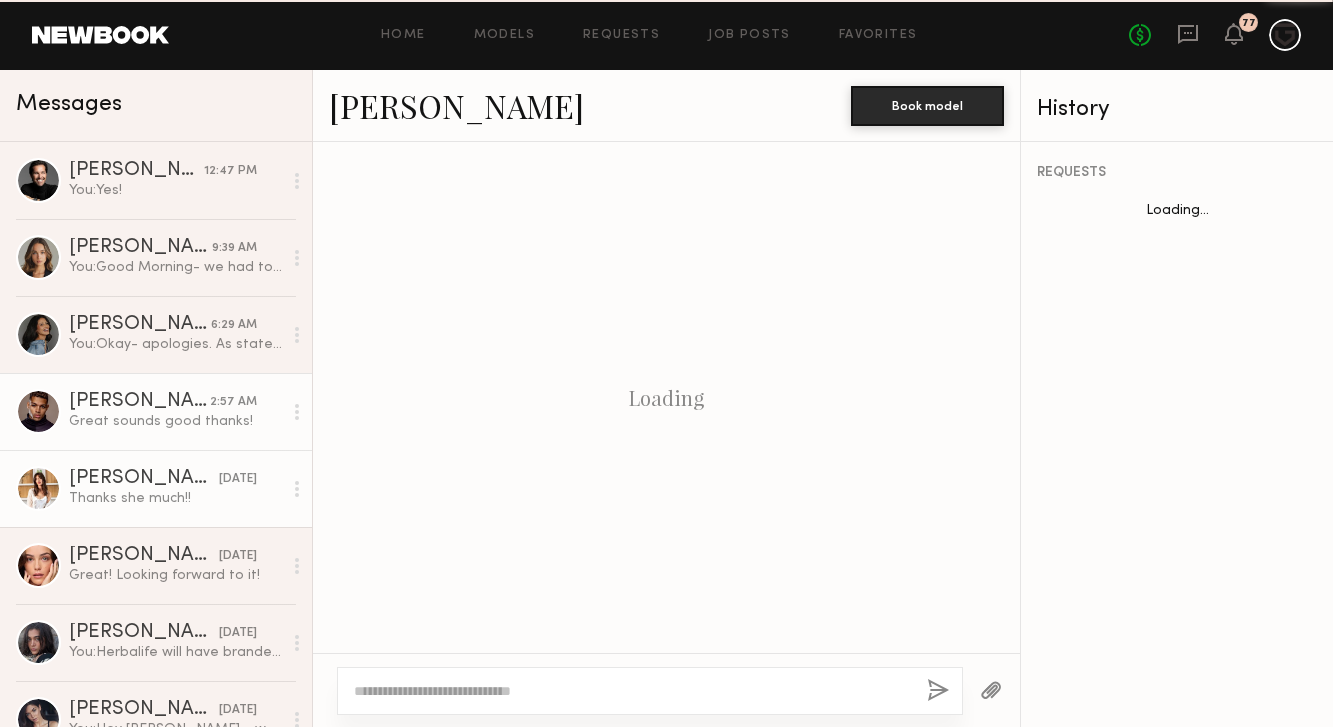 scroll, scrollTop: 3300, scrollLeft: 0, axis: vertical 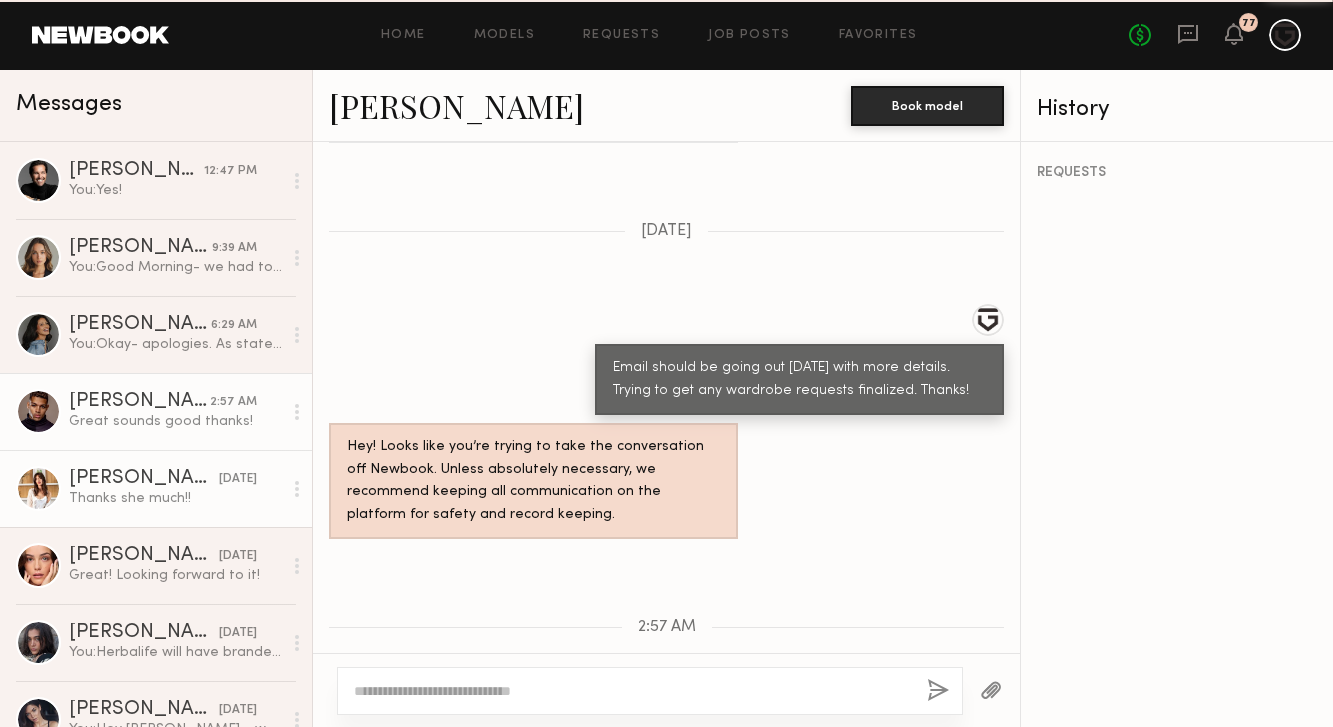 click on "[PERSON_NAME] [DATE] Thanks she much!!" 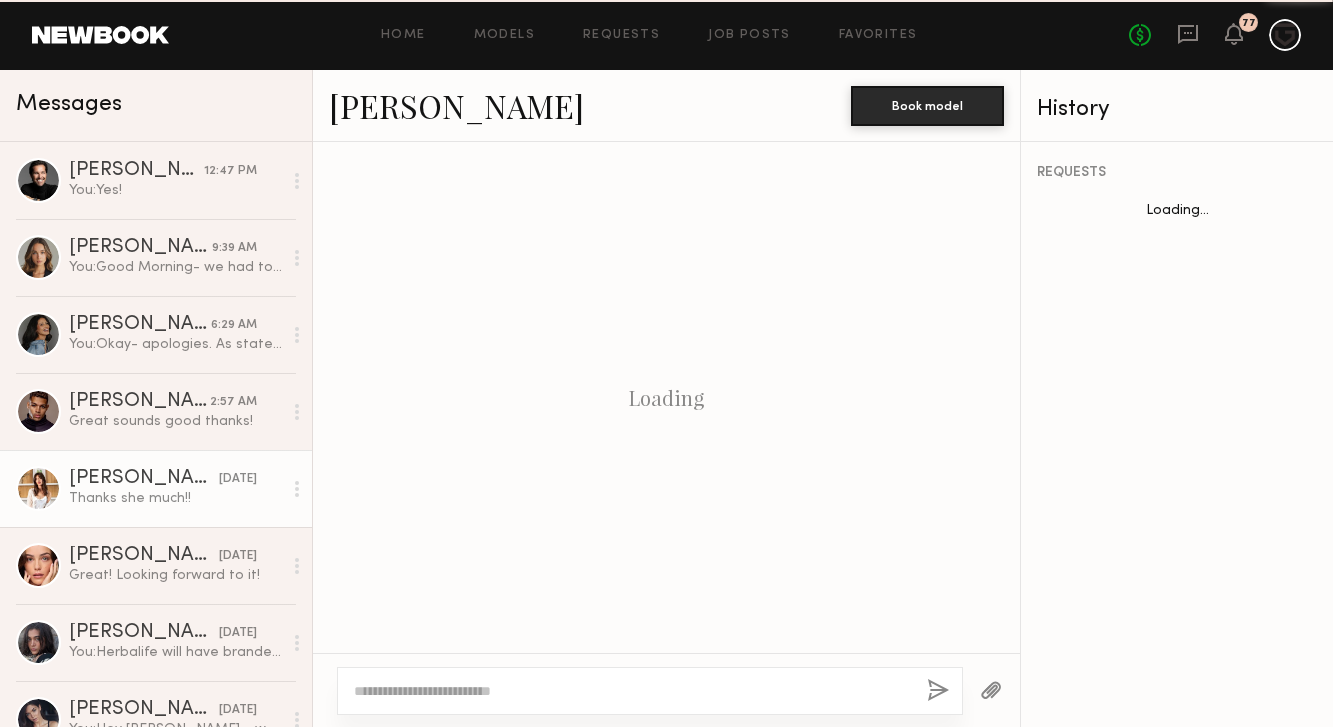 scroll, scrollTop: 1484, scrollLeft: 0, axis: vertical 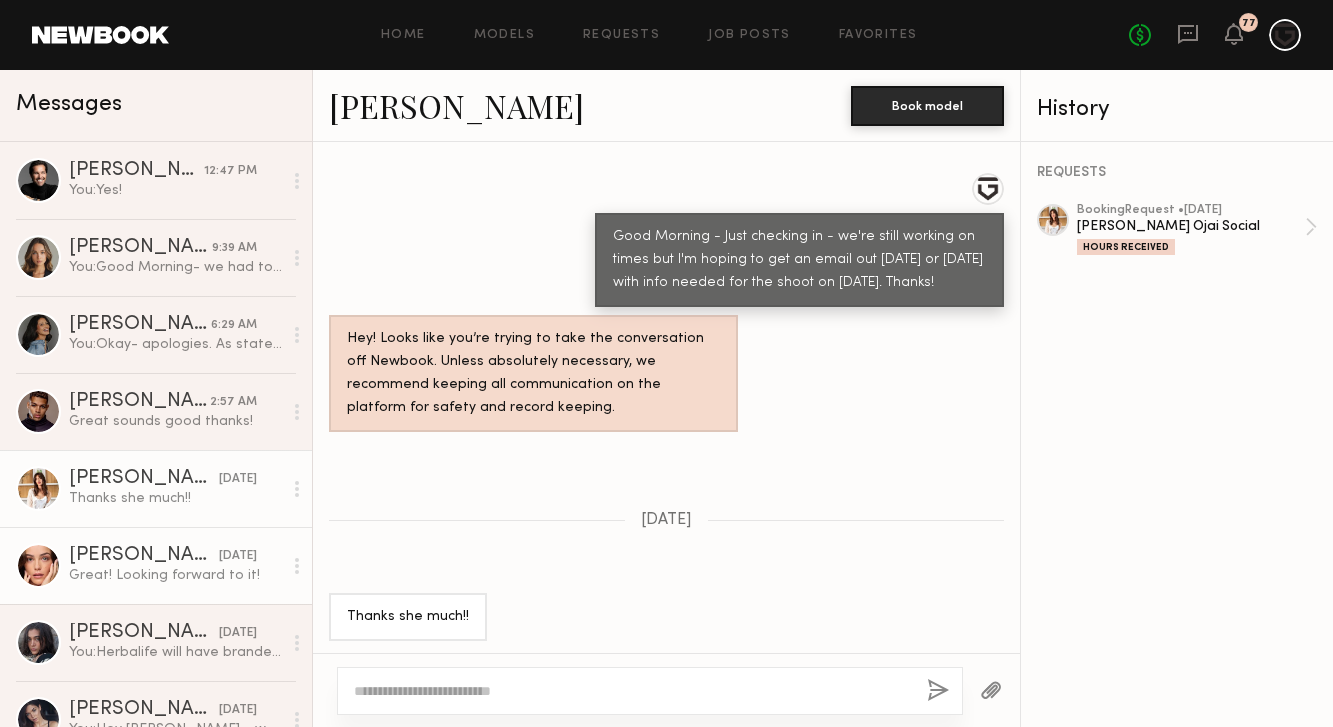 click on "Great! Looking forward to it!" 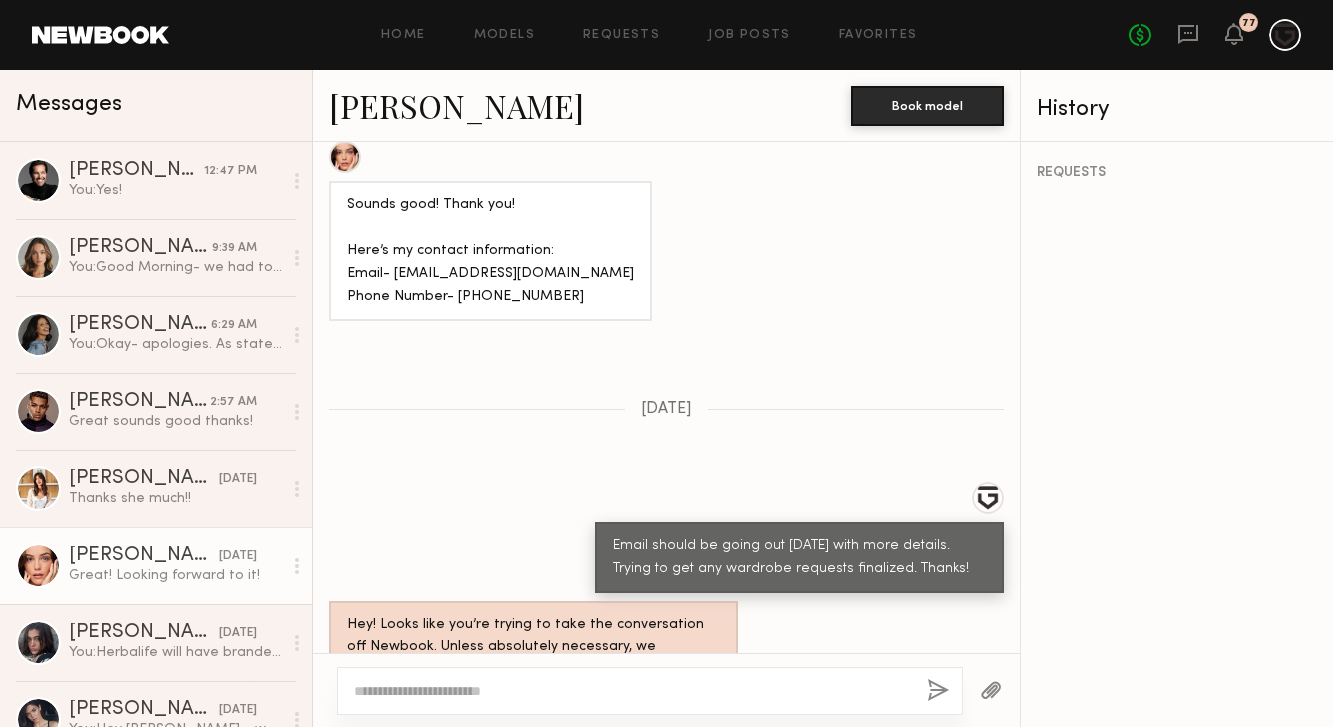 scroll, scrollTop: 2330, scrollLeft: 0, axis: vertical 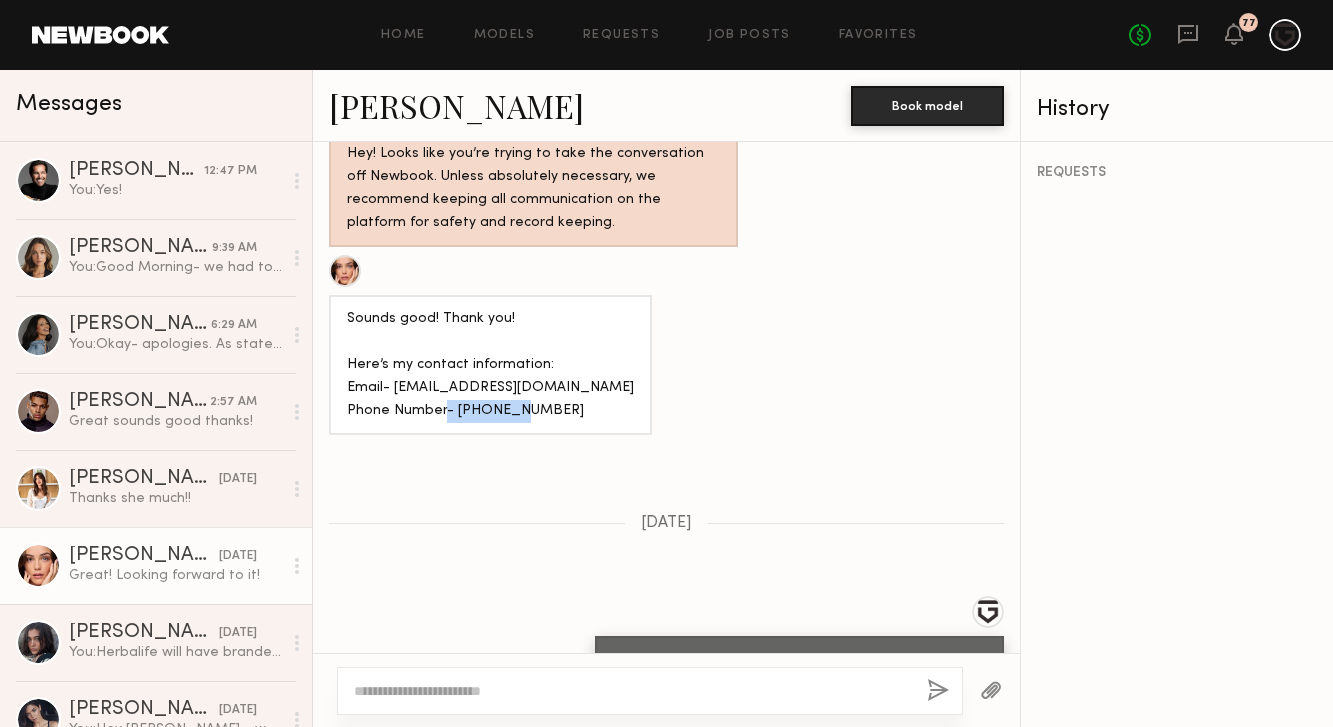 drag, startPoint x: 534, startPoint y: 349, endPoint x: 467, endPoint y: 347, distance: 67.02985 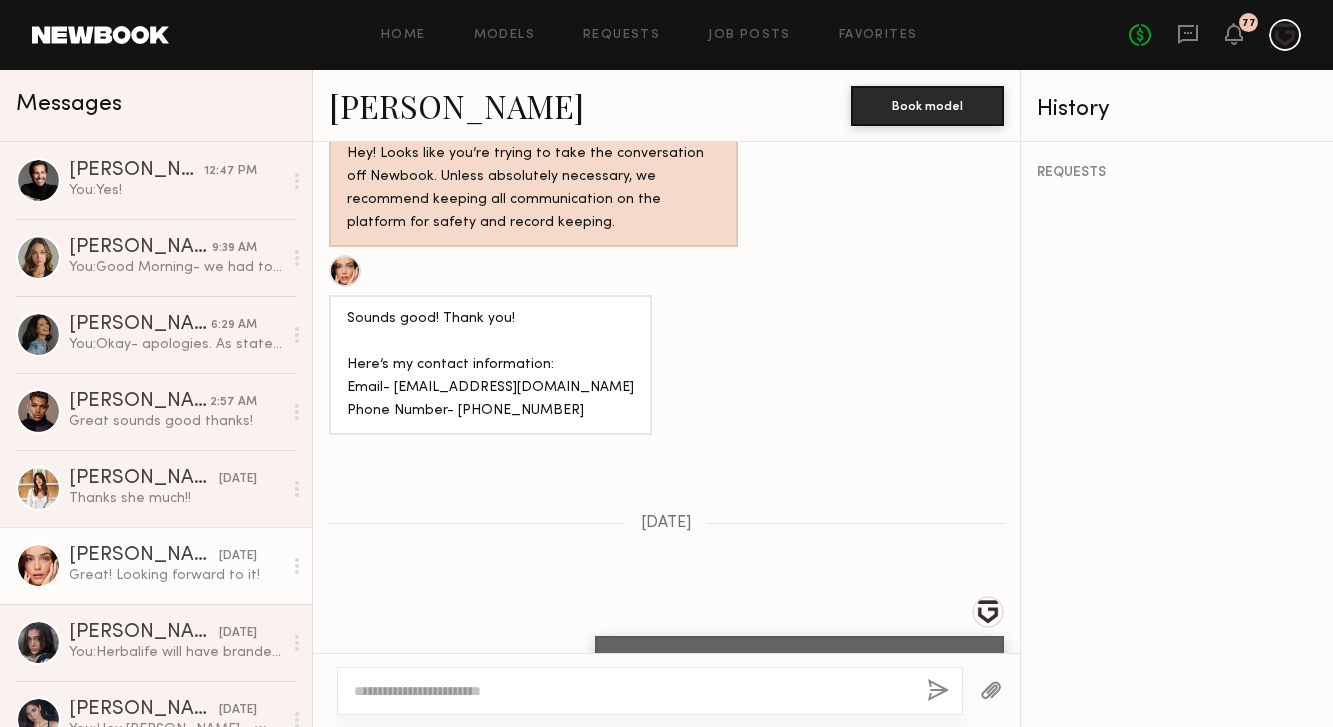 click on "Sounds good! Thank you!
Here’s my contact information:
Email- [EMAIL_ADDRESS][DOMAIN_NAME]
Phone Number- [PHONE_NUMBER]" 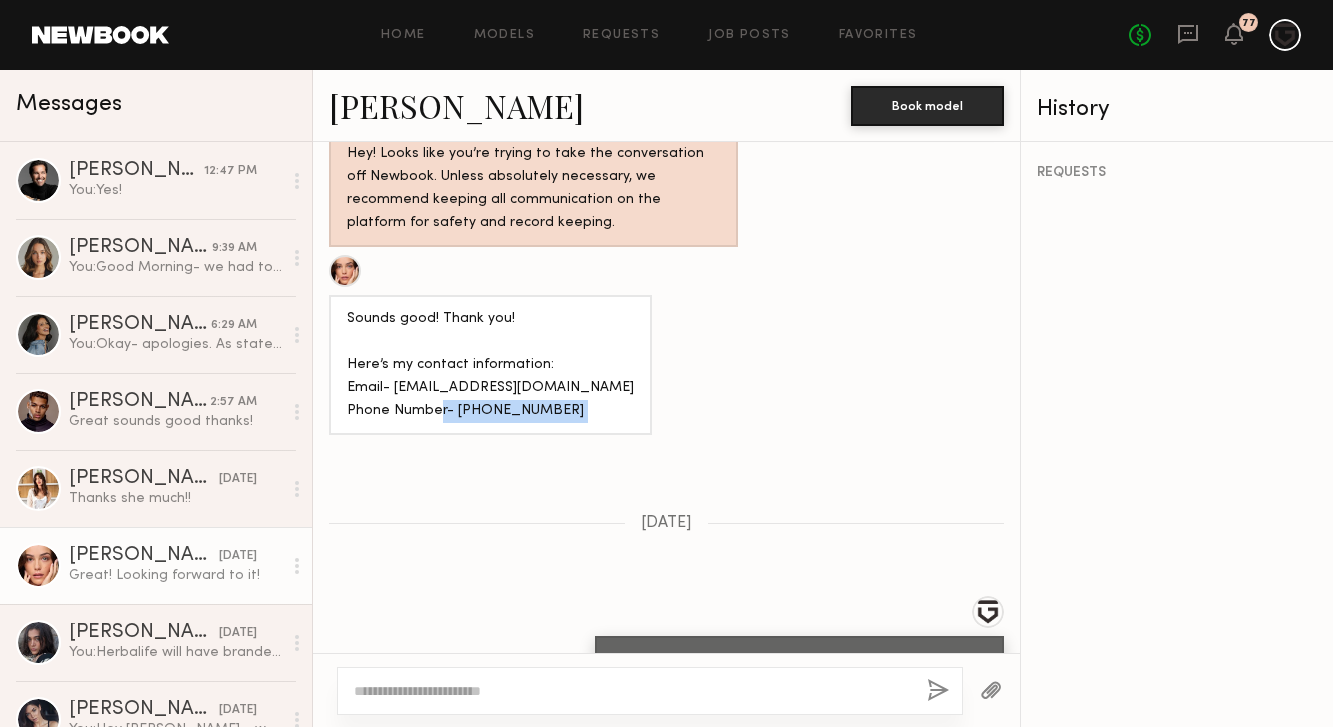 drag, startPoint x: 537, startPoint y: 347, endPoint x: 457, endPoint y: 347, distance: 80 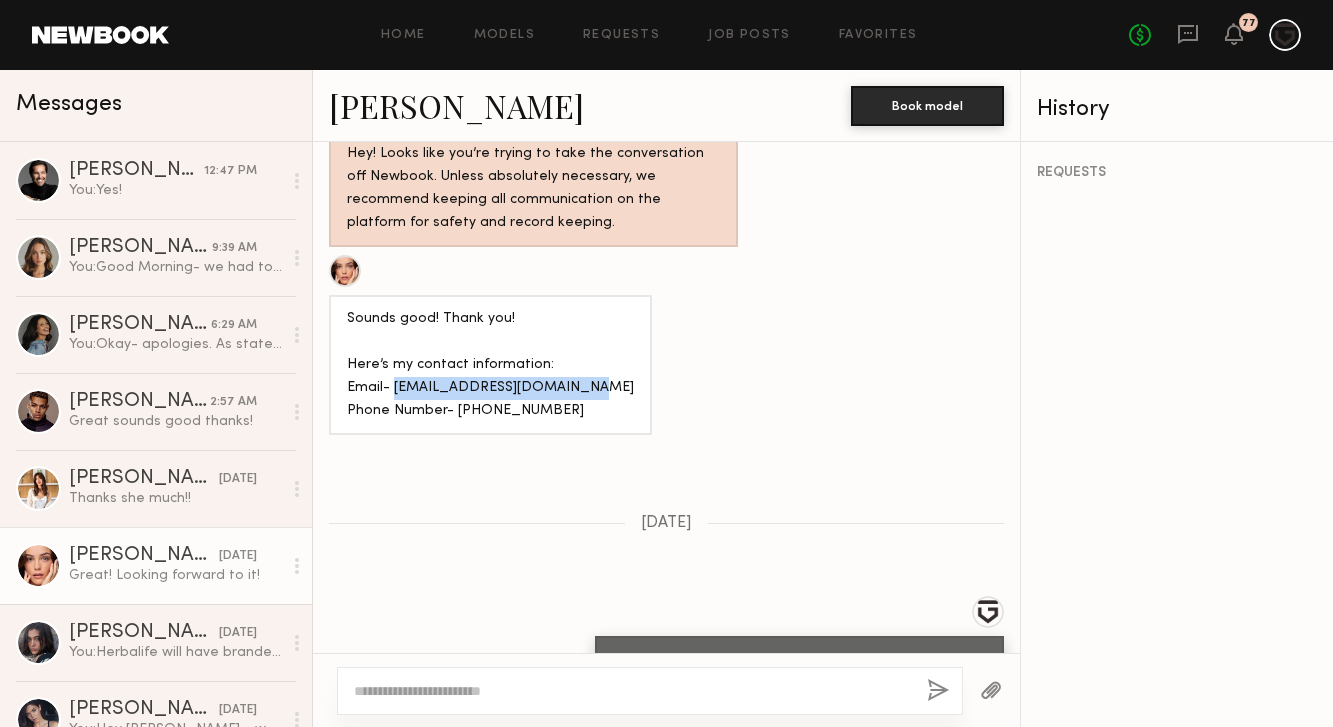 drag, startPoint x: 569, startPoint y: 324, endPoint x: 393, endPoint y: 321, distance: 176.02557 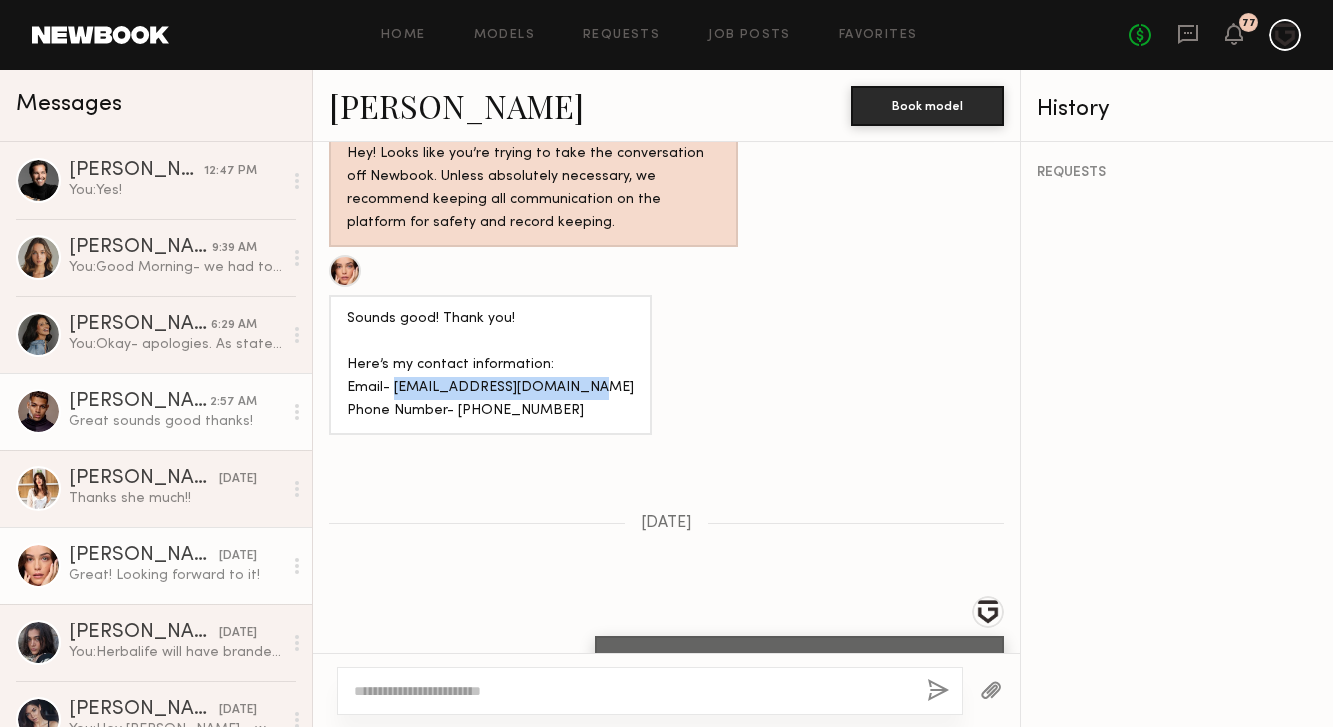 click on "Great sounds good thanks!" 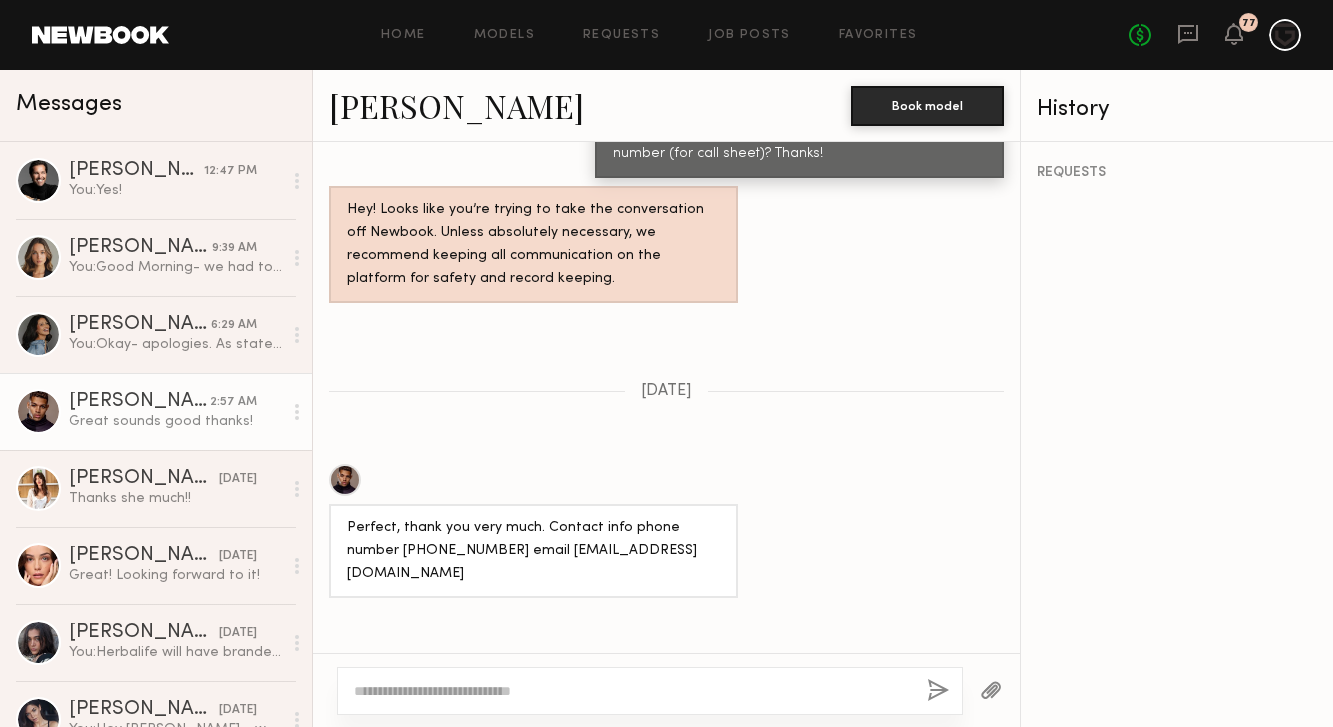 scroll, scrollTop: 2836, scrollLeft: 0, axis: vertical 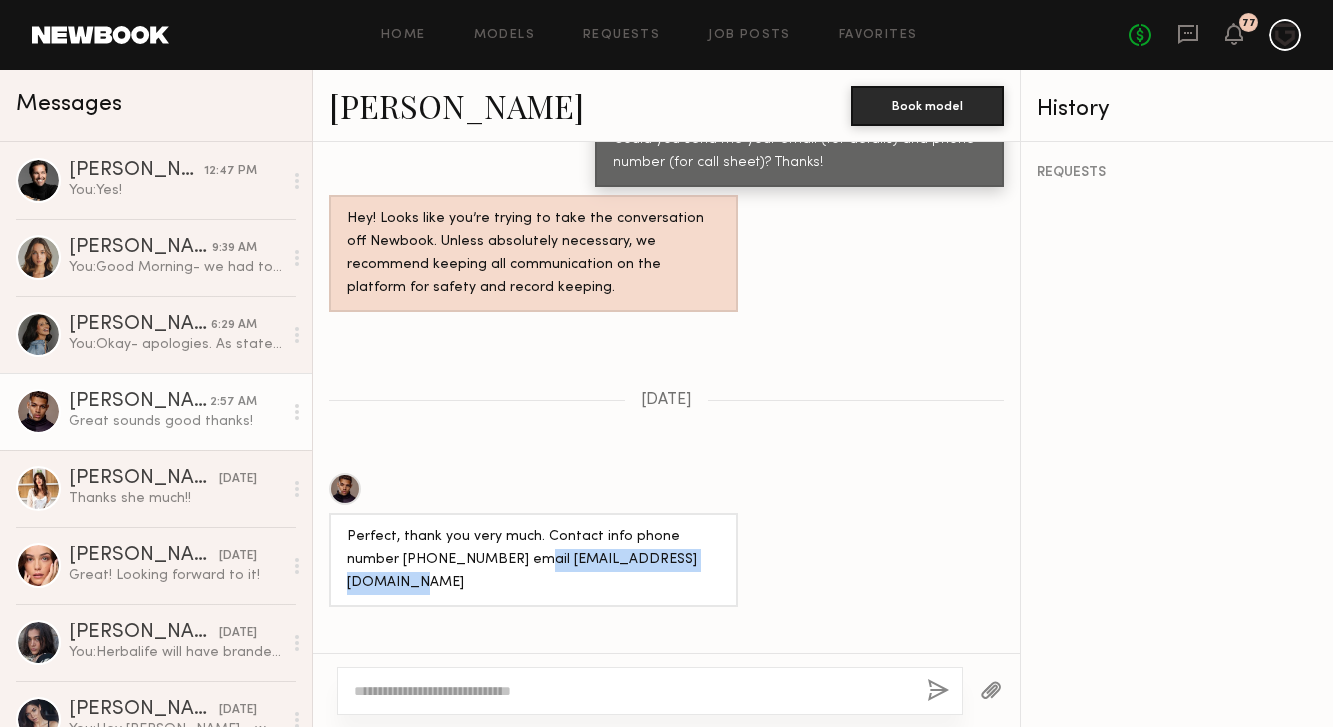 drag, startPoint x: 665, startPoint y: 475, endPoint x: 466, endPoint y: 469, distance: 199.09044 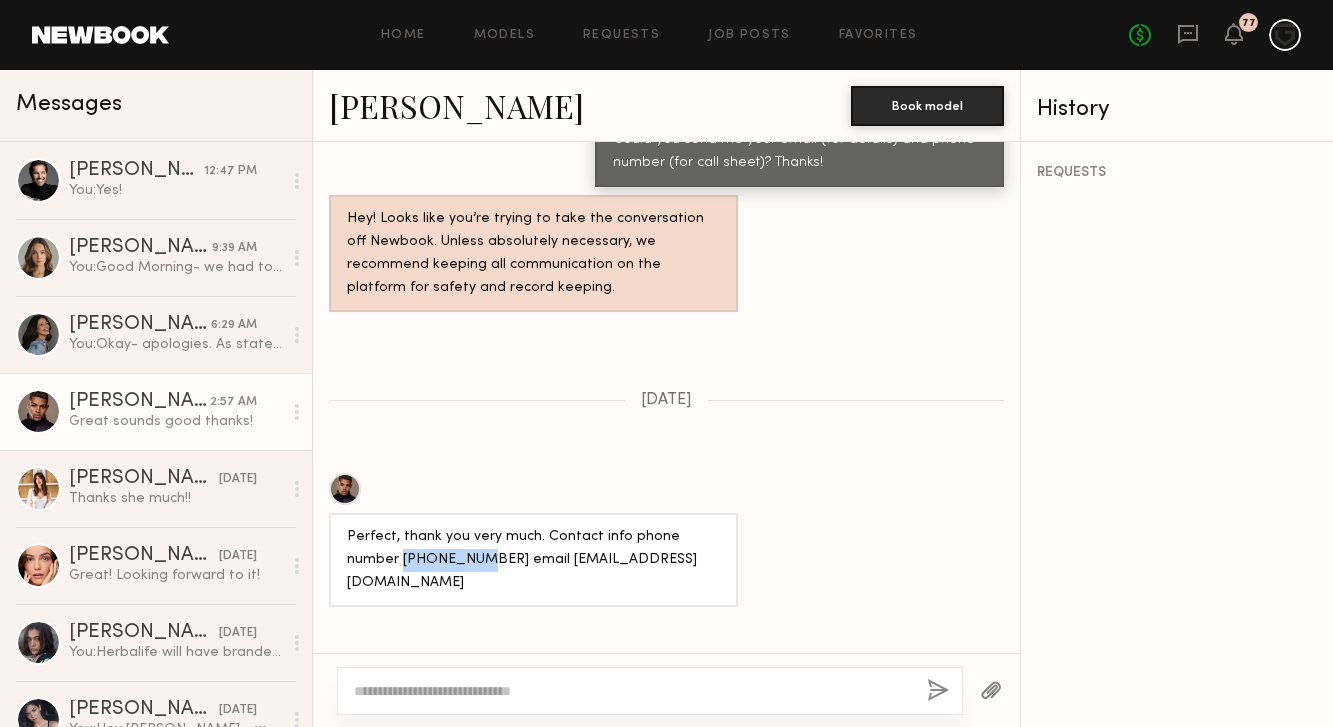 drag, startPoint x: 421, startPoint y: 469, endPoint x: 349, endPoint y: 473, distance: 72.11102 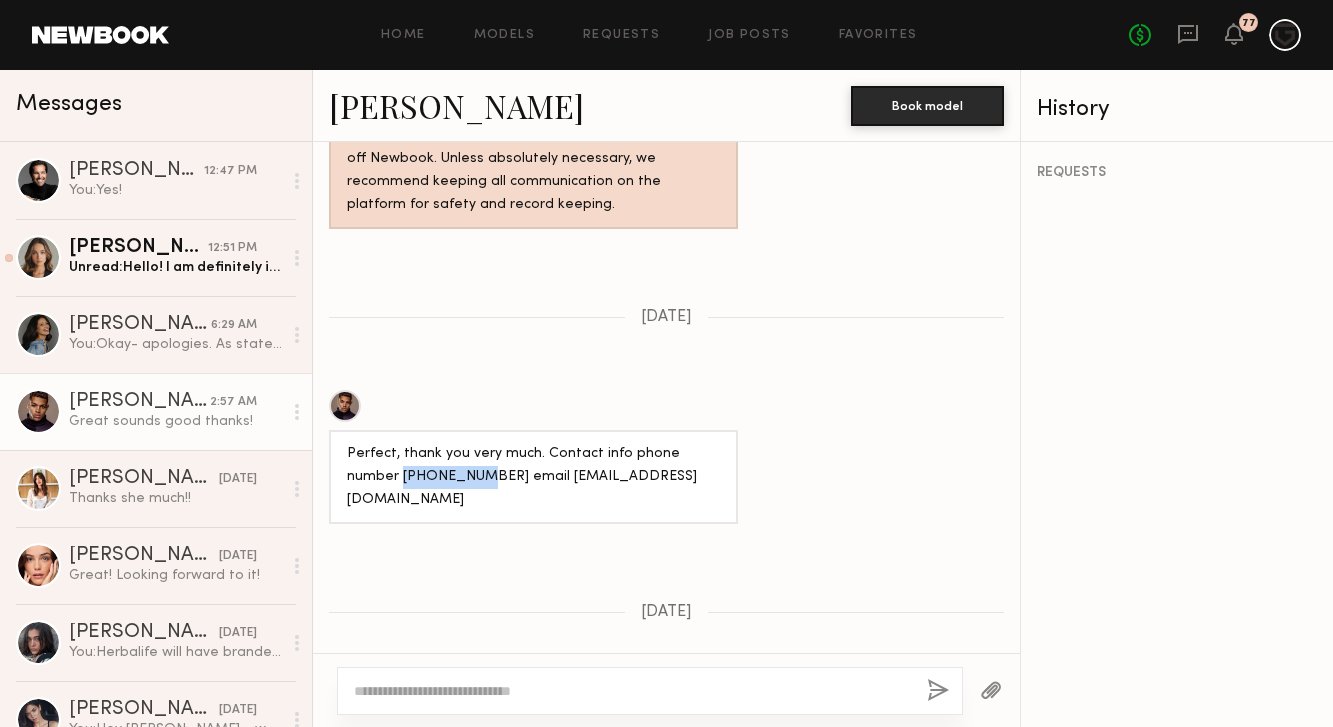 scroll, scrollTop: 2923, scrollLeft: 0, axis: vertical 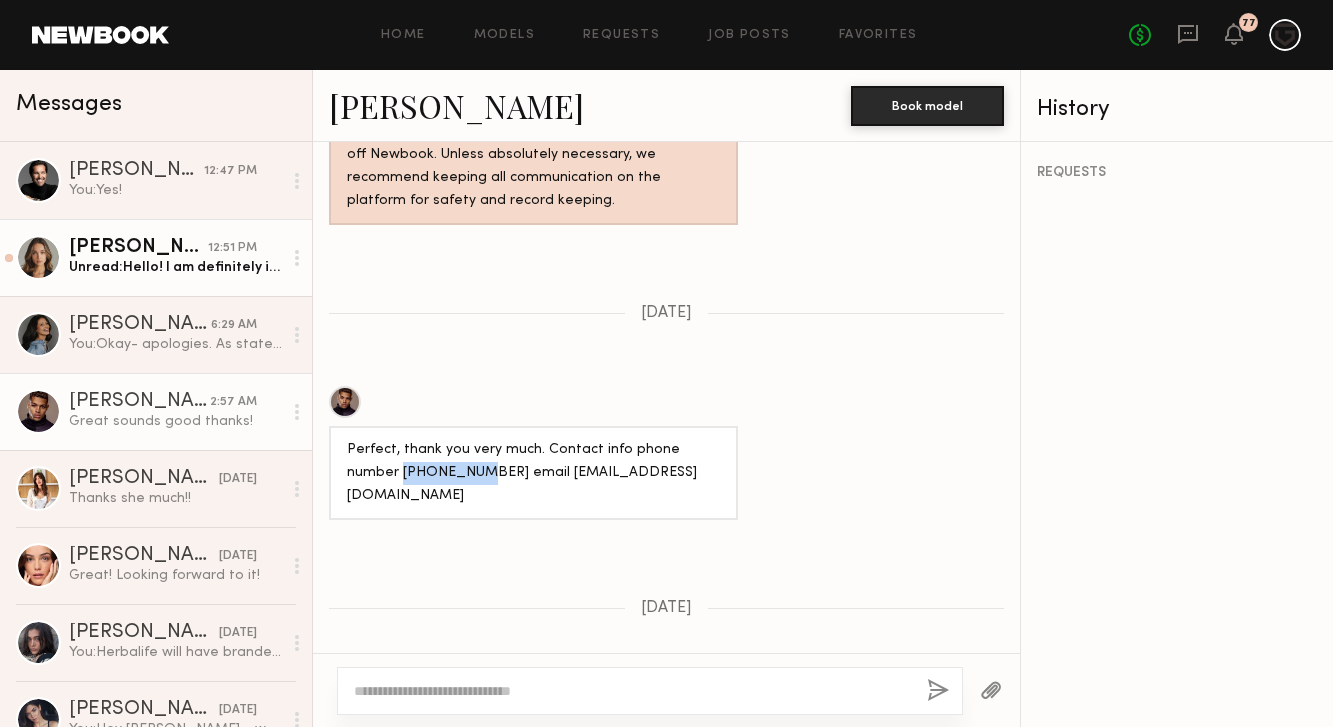 click on "Unread:  Hello! I am definitely interested still however I am on hold for another shoot that day. I can hold this date as well and let you know as soon as I do if we can confirm or not" 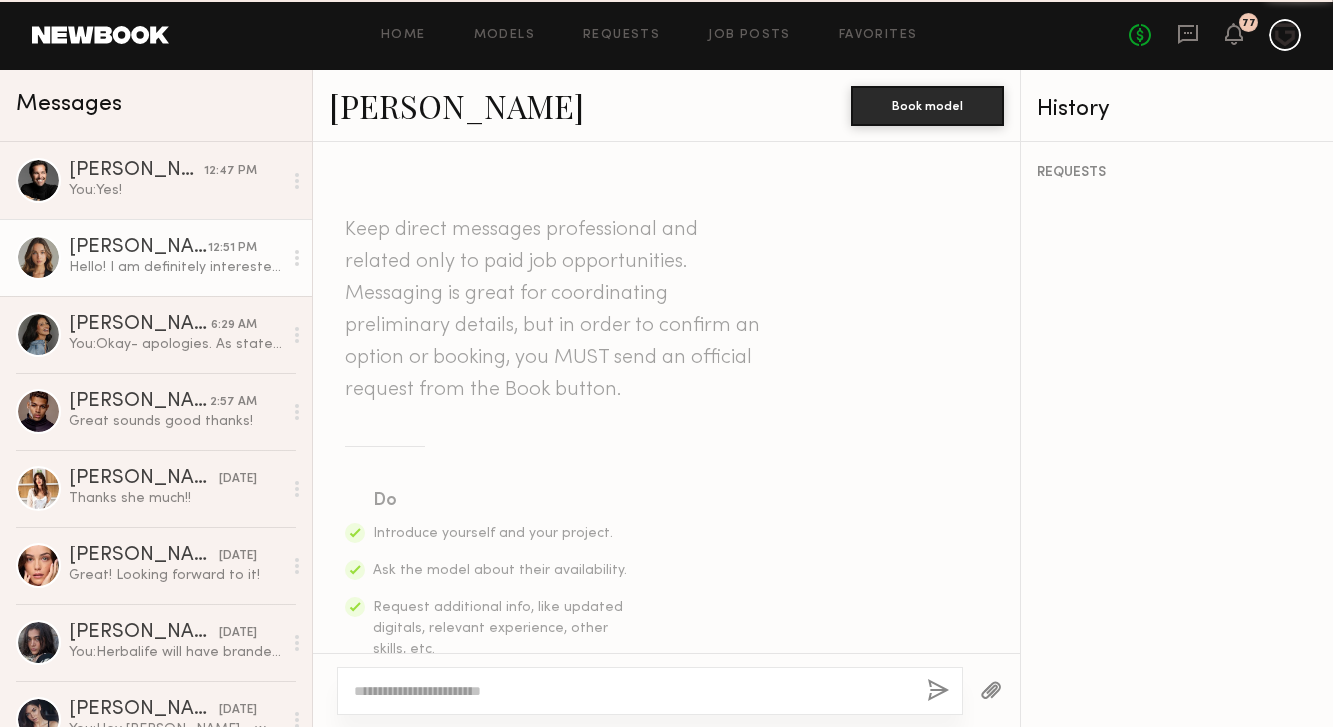 scroll, scrollTop: 1121, scrollLeft: 0, axis: vertical 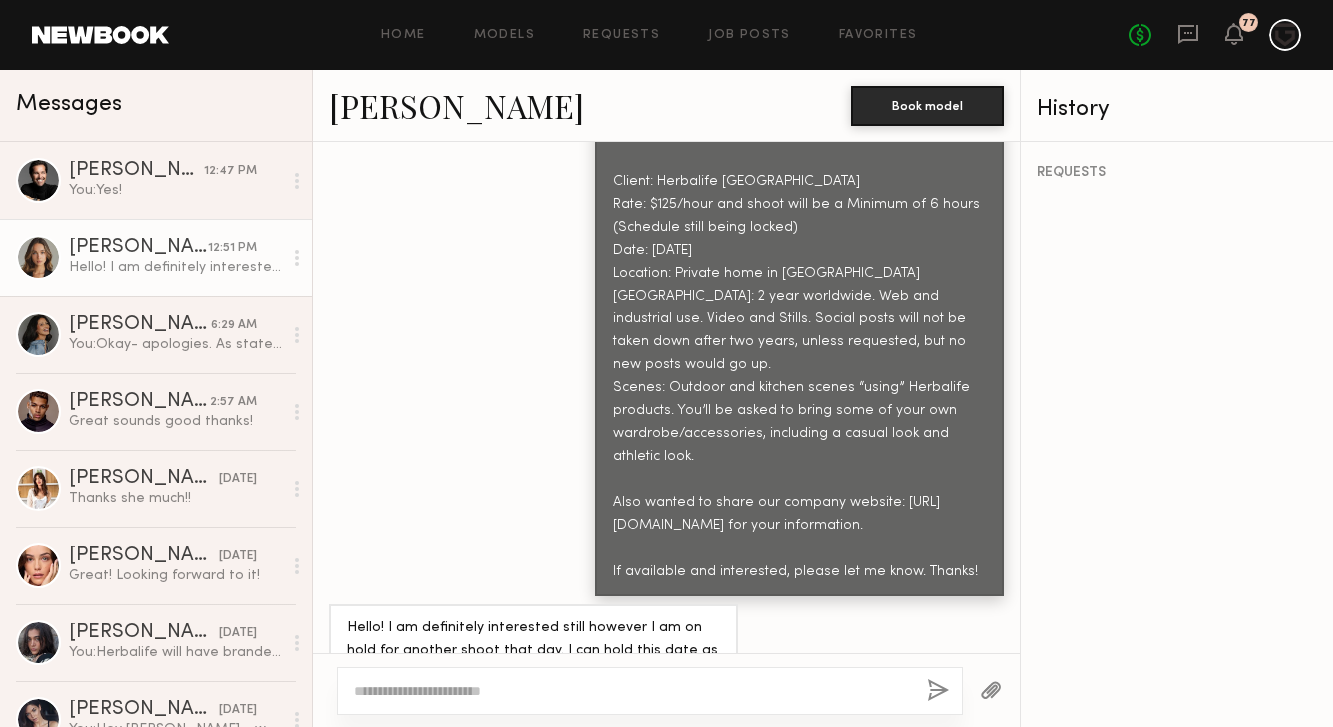 click 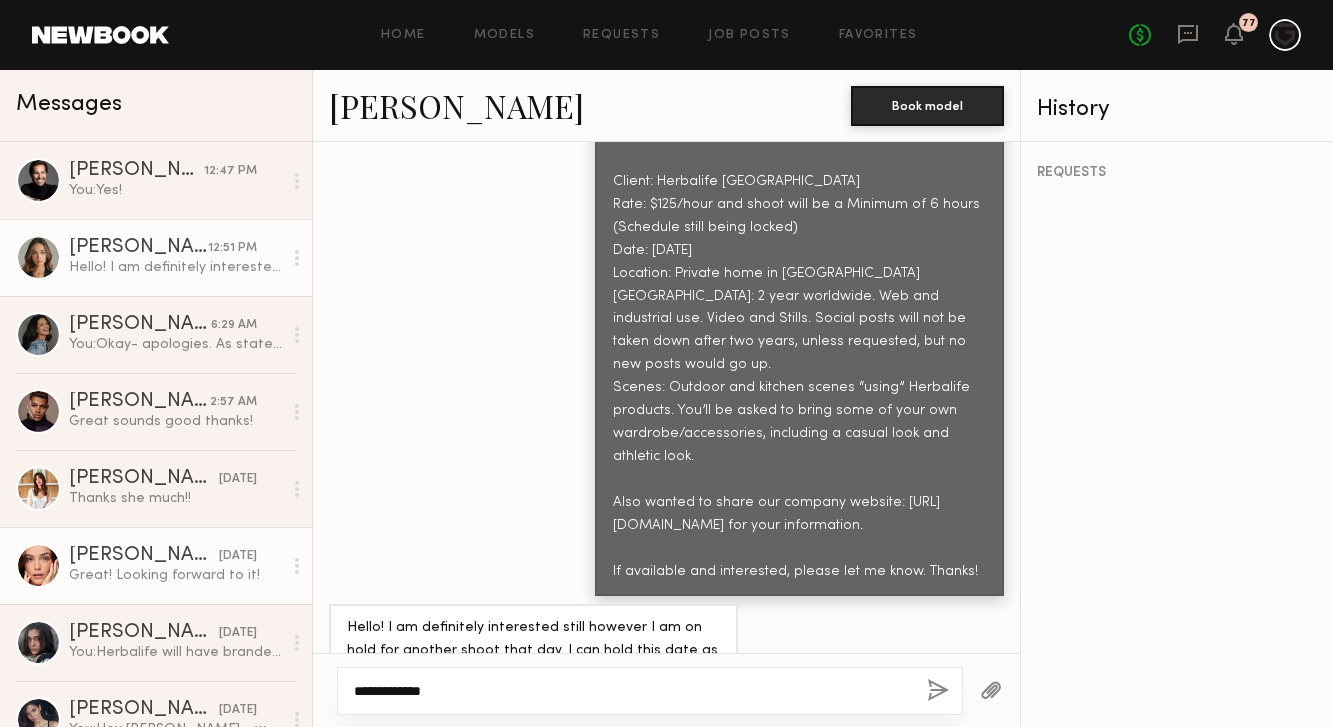 type on "**********" 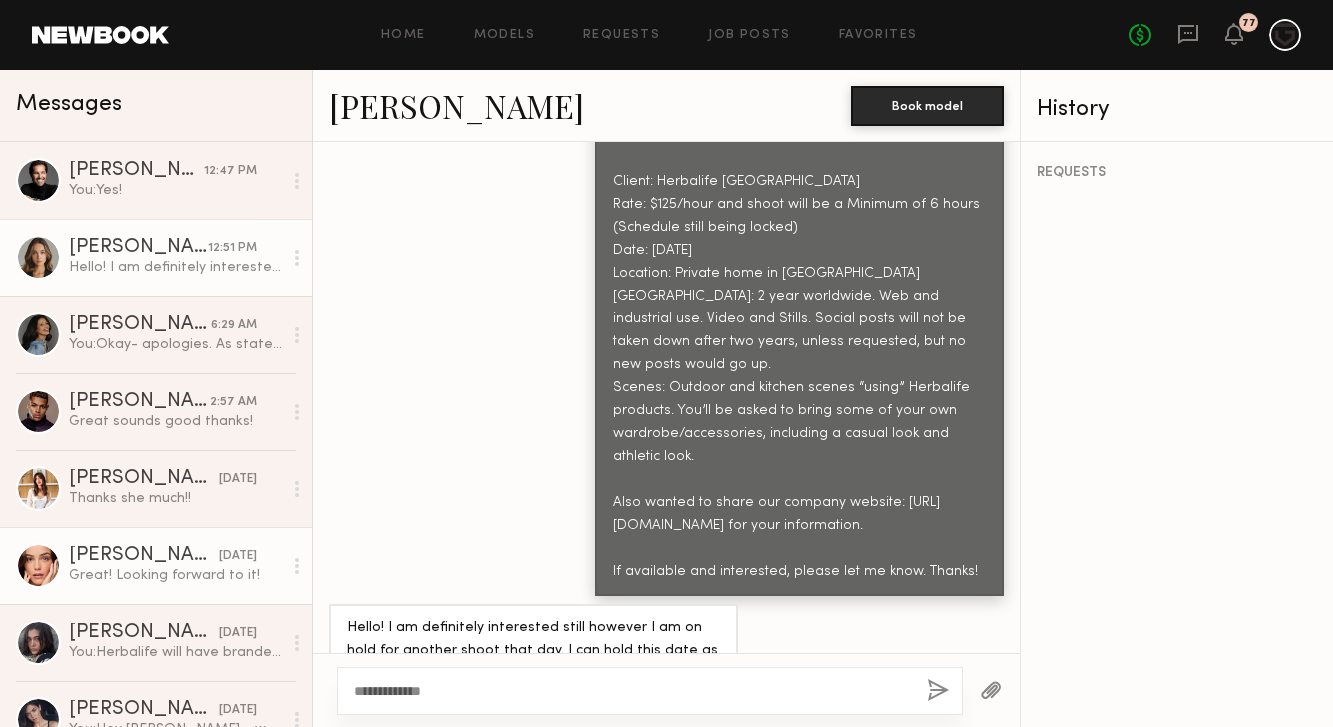 click on "[PERSON_NAME]" 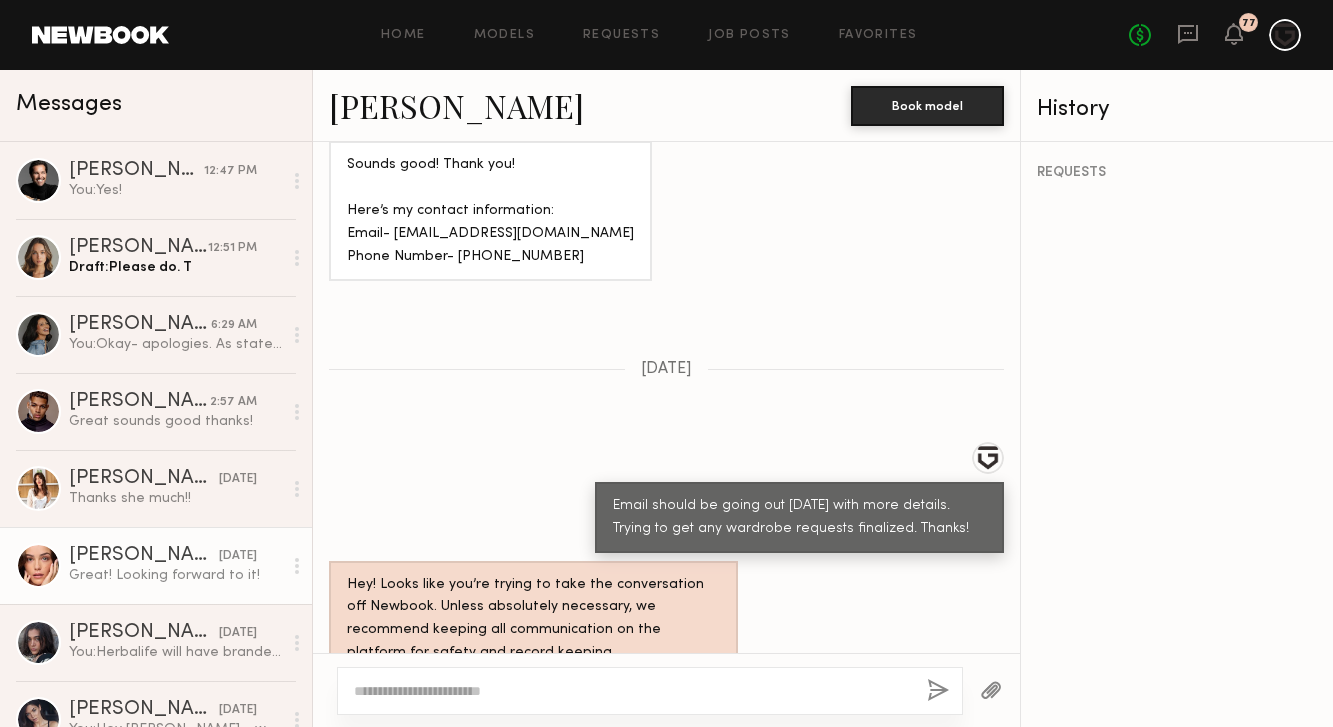 scroll, scrollTop: 2518, scrollLeft: 0, axis: vertical 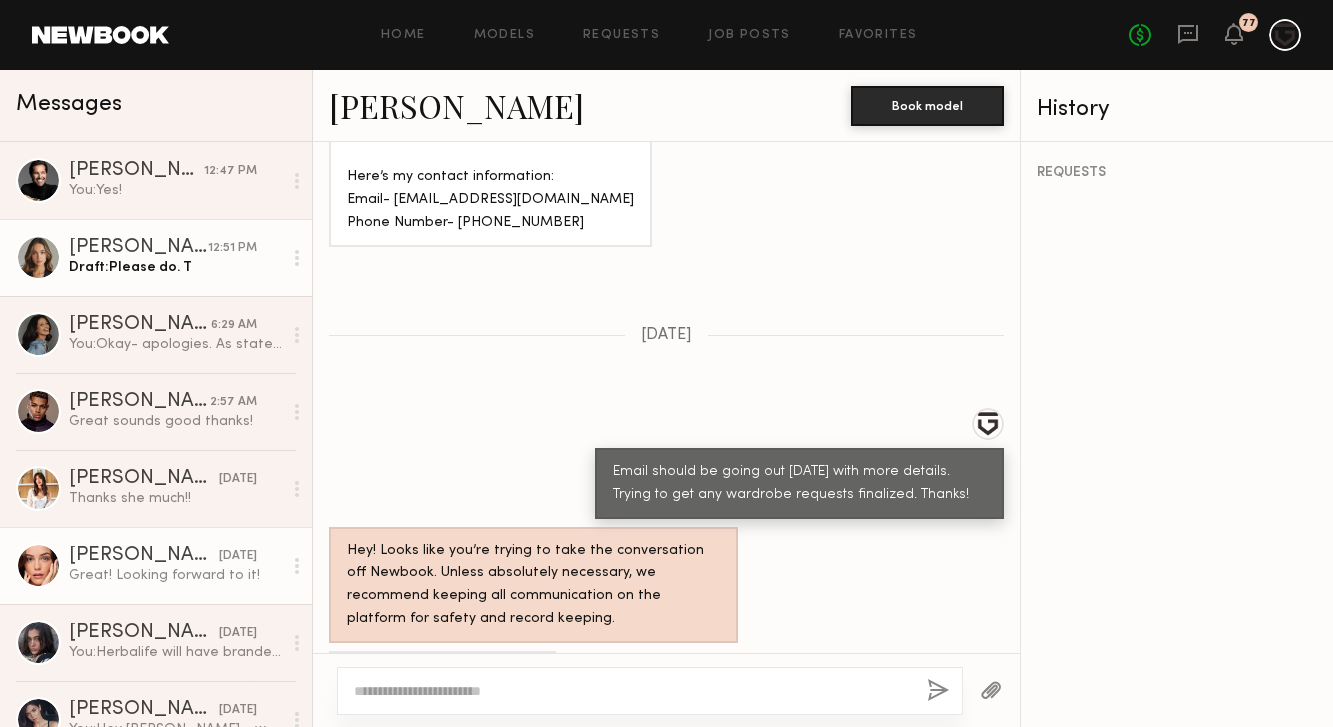 click on "Draft:  Please do.  T" 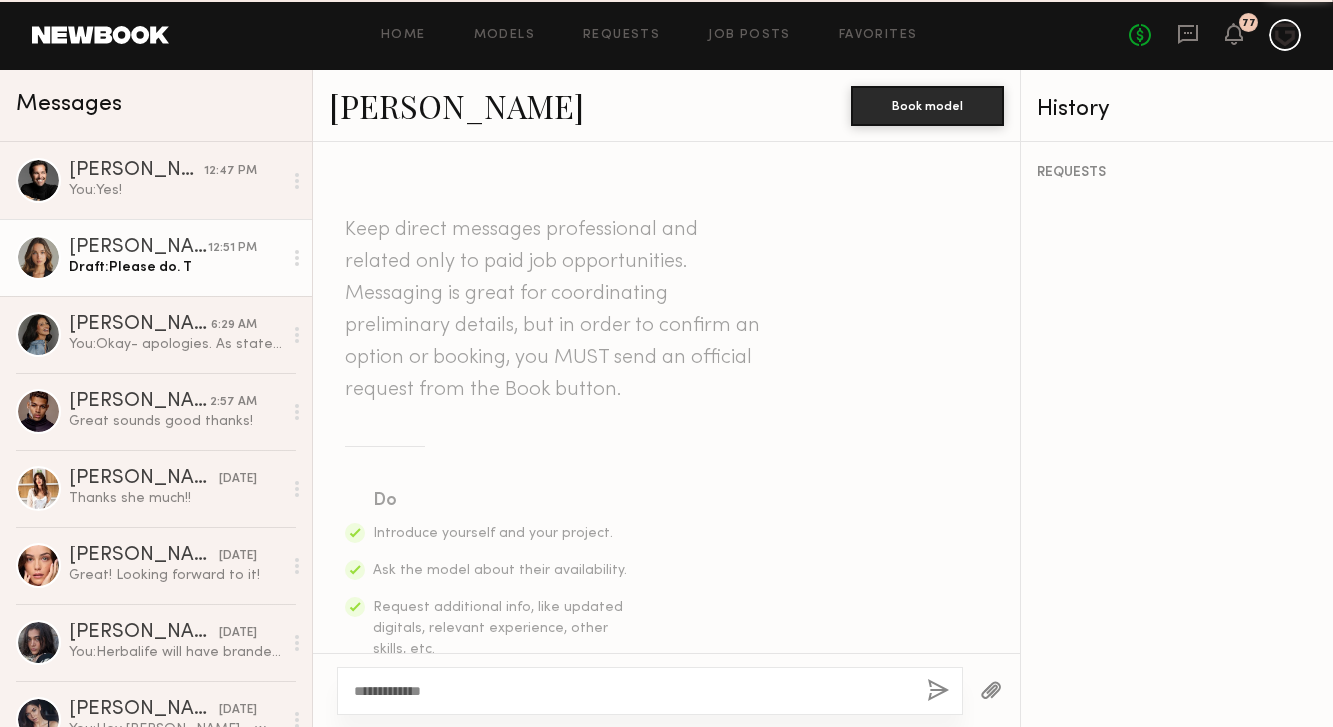 scroll, scrollTop: 1121, scrollLeft: 0, axis: vertical 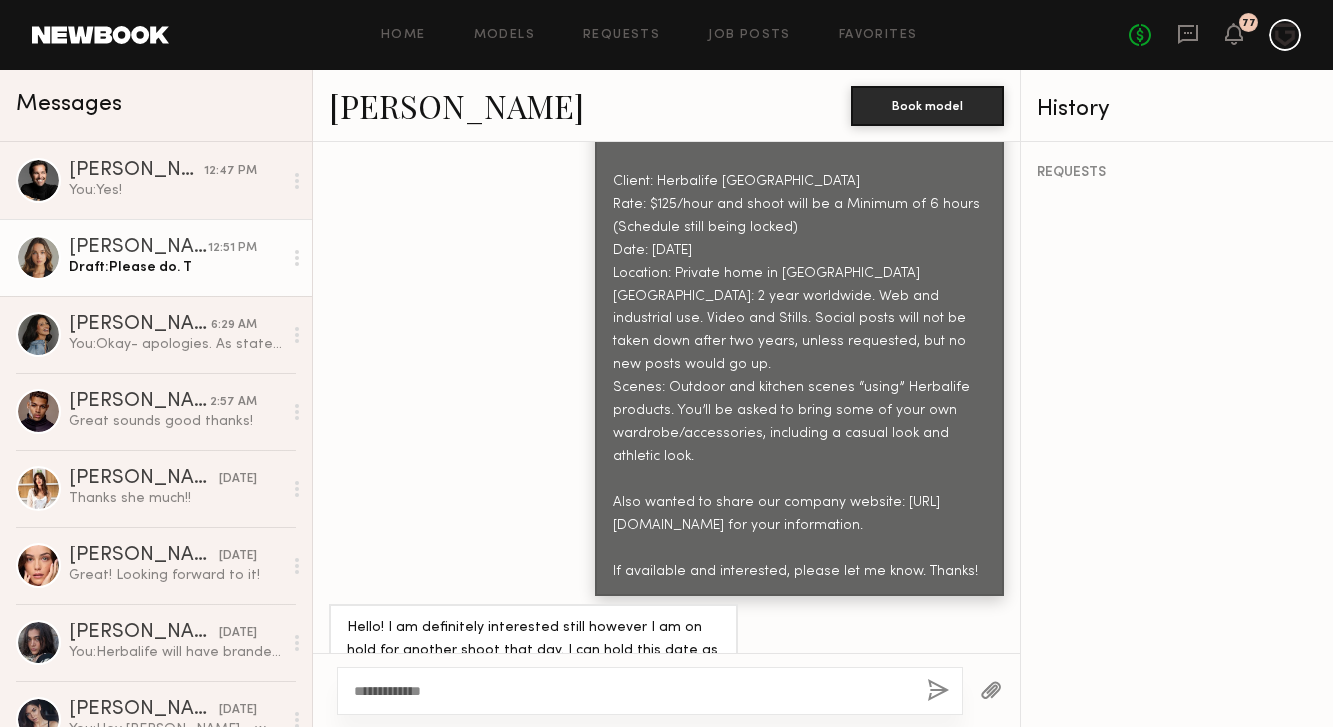 click on "**********" 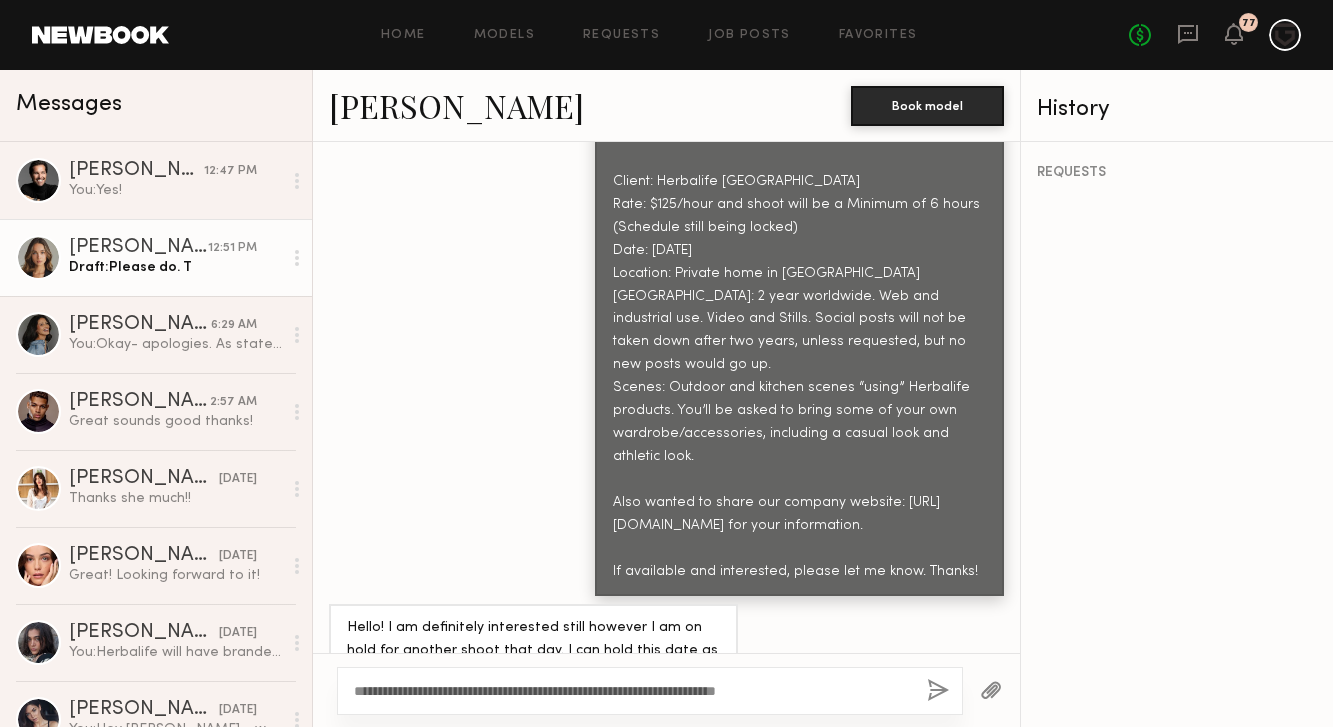 type on "**********" 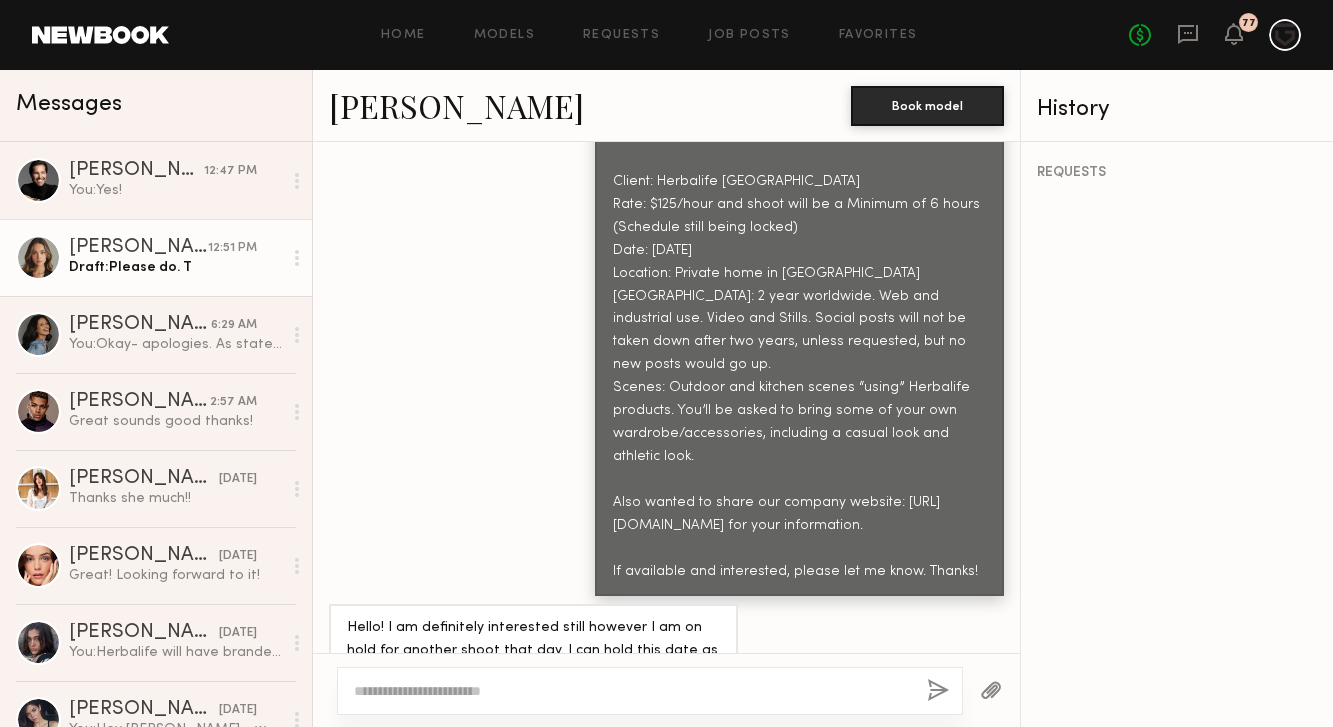 scroll, scrollTop: 1392, scrollLeft: 0, axis: vertical 